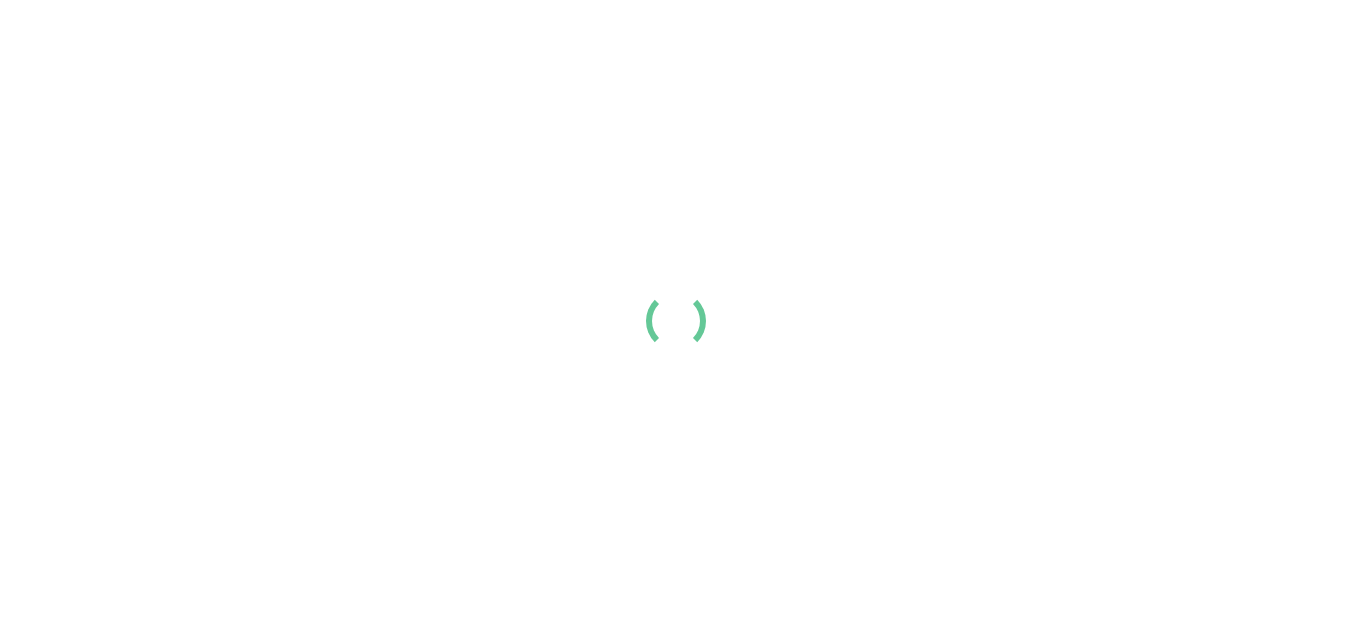scroll, scrollTop: 0, scrollLeft: 0, axis: both 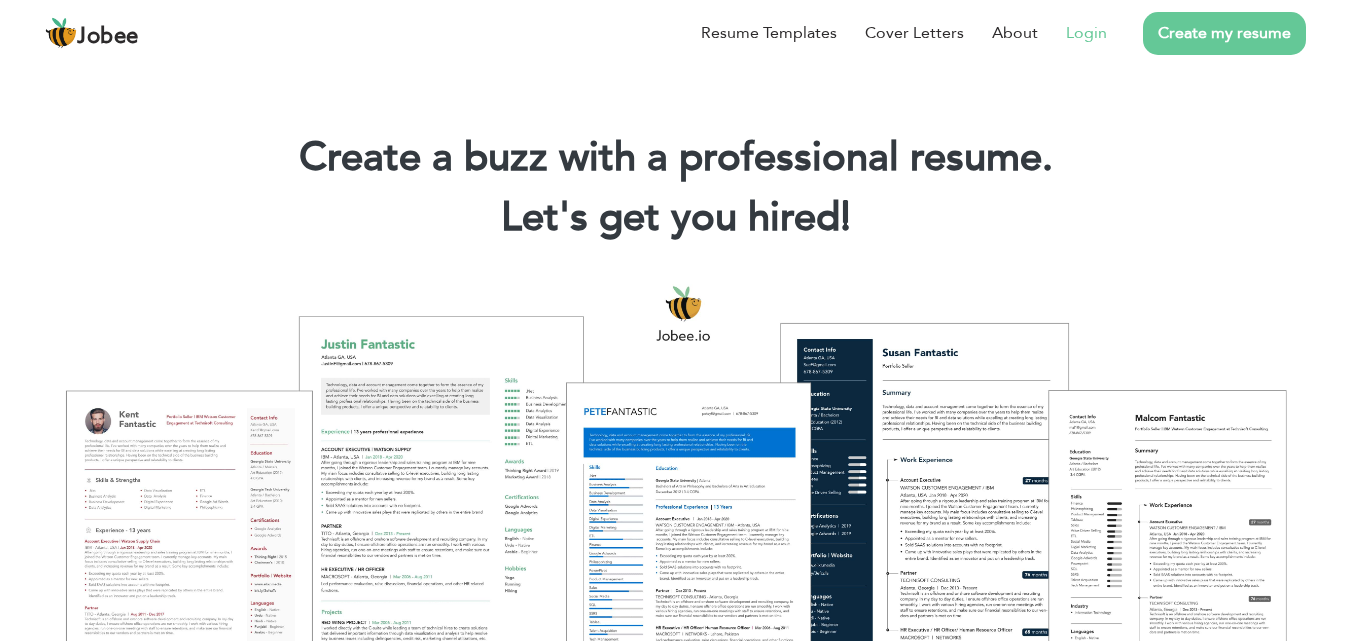click on "Login" at bounding box center (1086, 33) 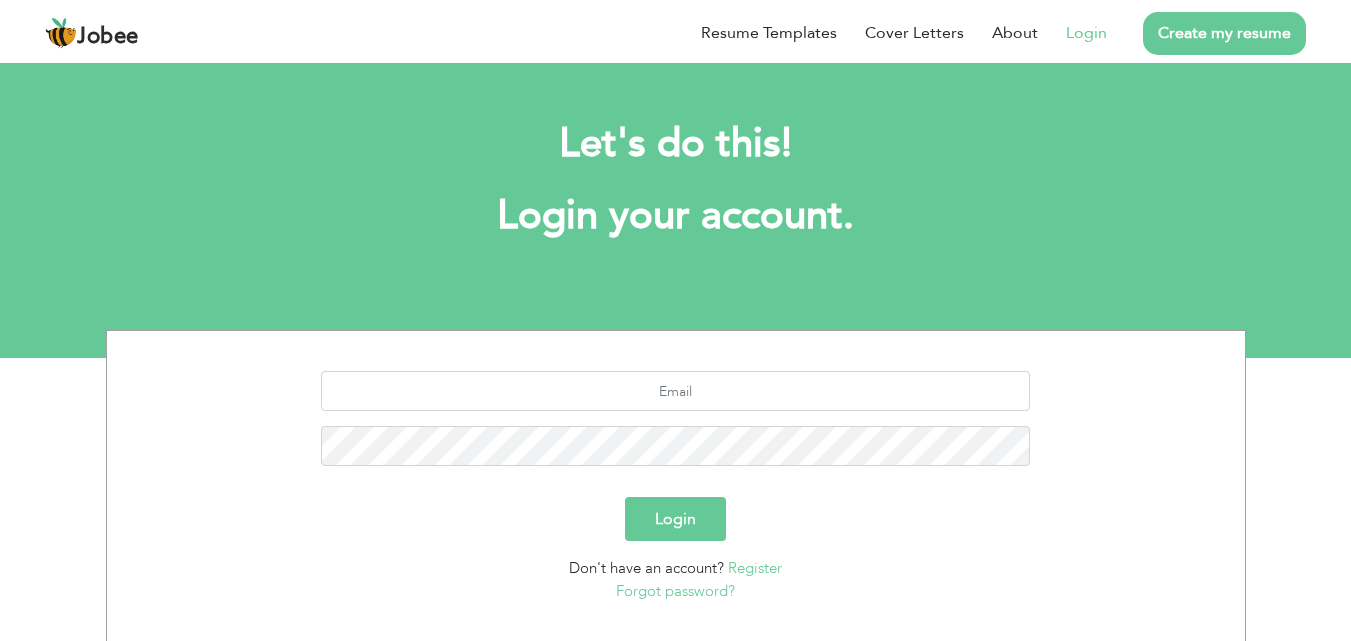 scroll, scrollTop: 0, scrollLeft: 0, axis: both 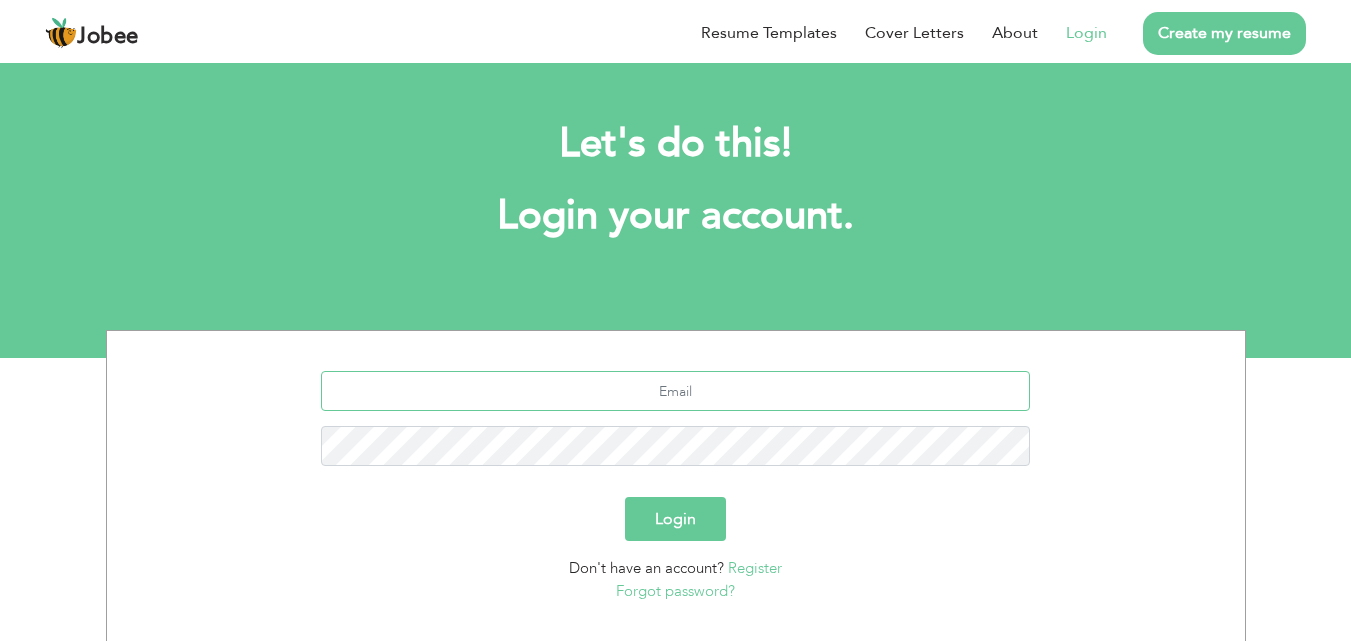 click at bounding box center [675, 391] 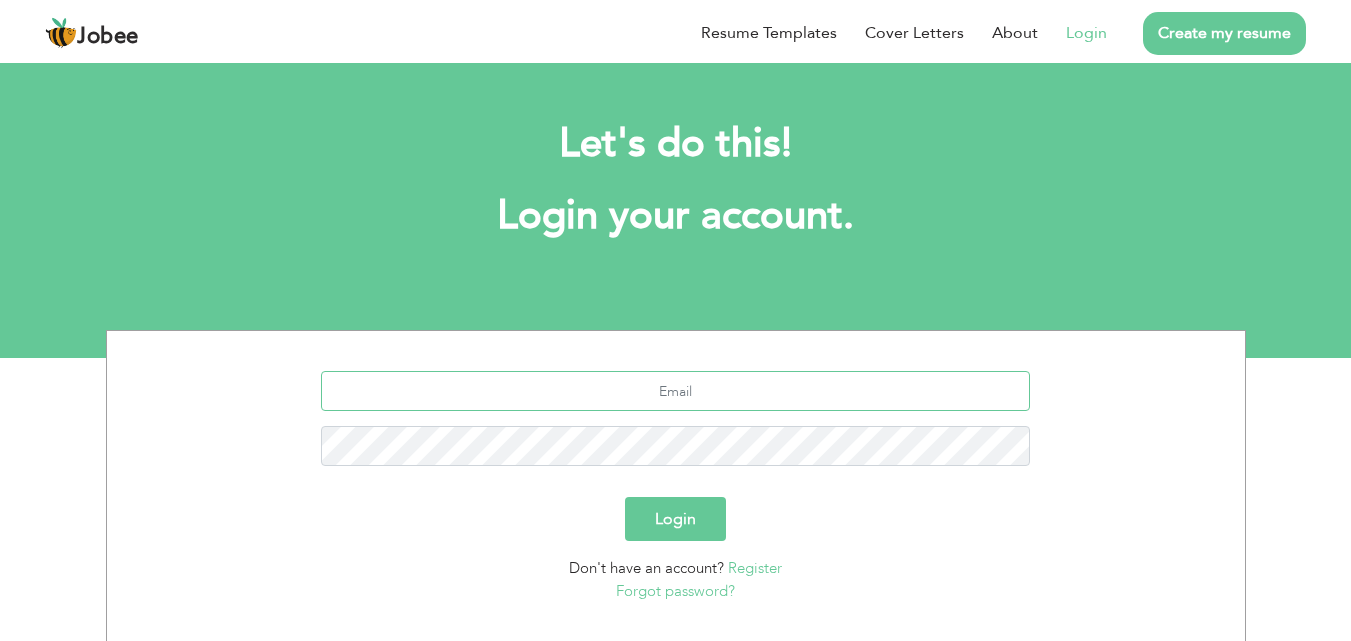 type on "[EMAIL_ADDRESS][DOMAIN_NAME]" 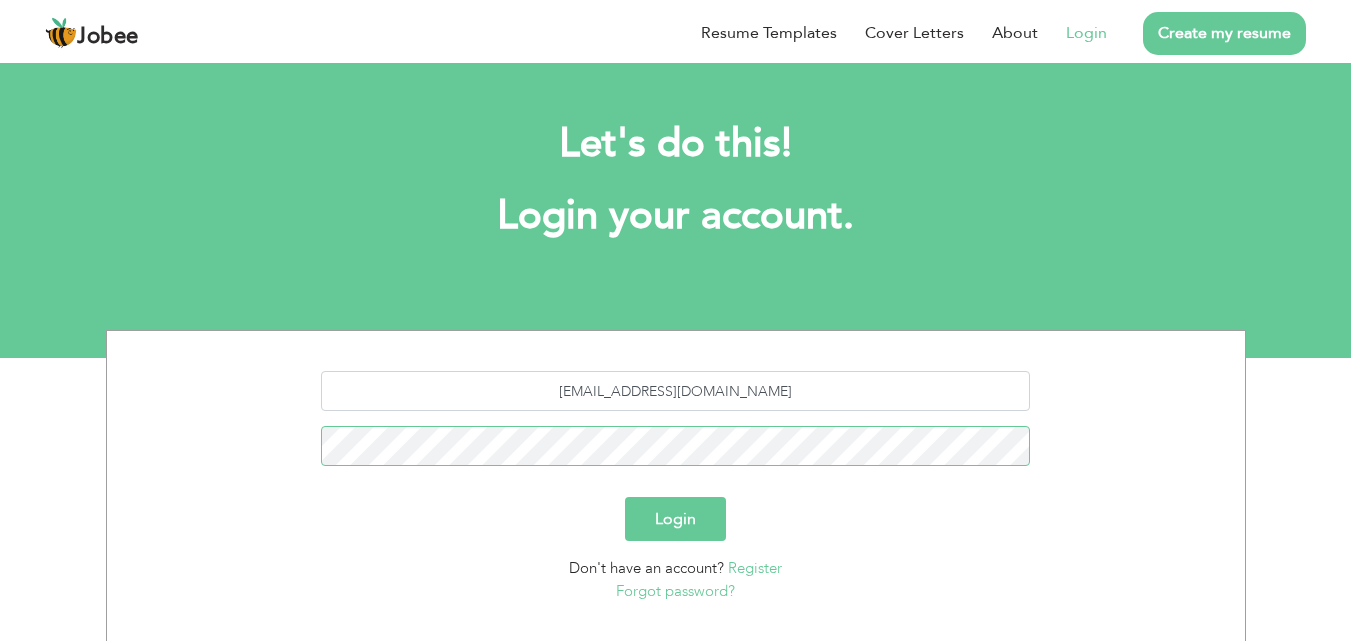 click on "Login" at bounding box center (675, 519) 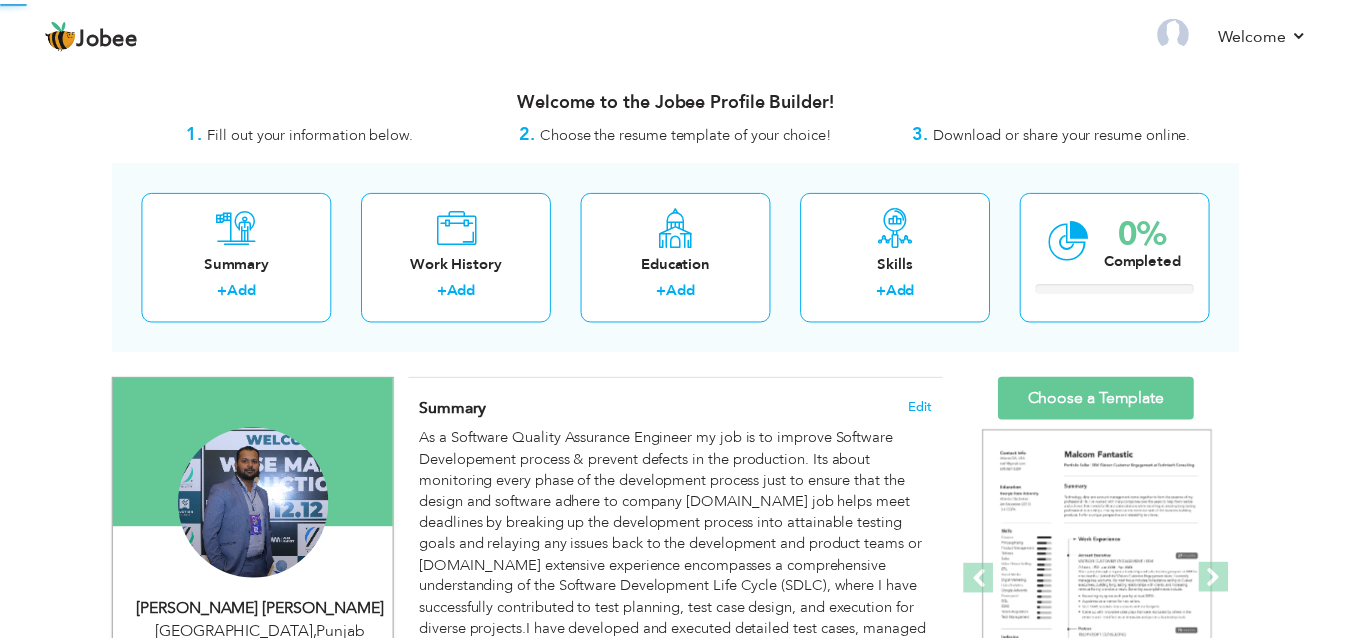 scroll, scrollTop: 0, scrollLeft: 0, axis: both 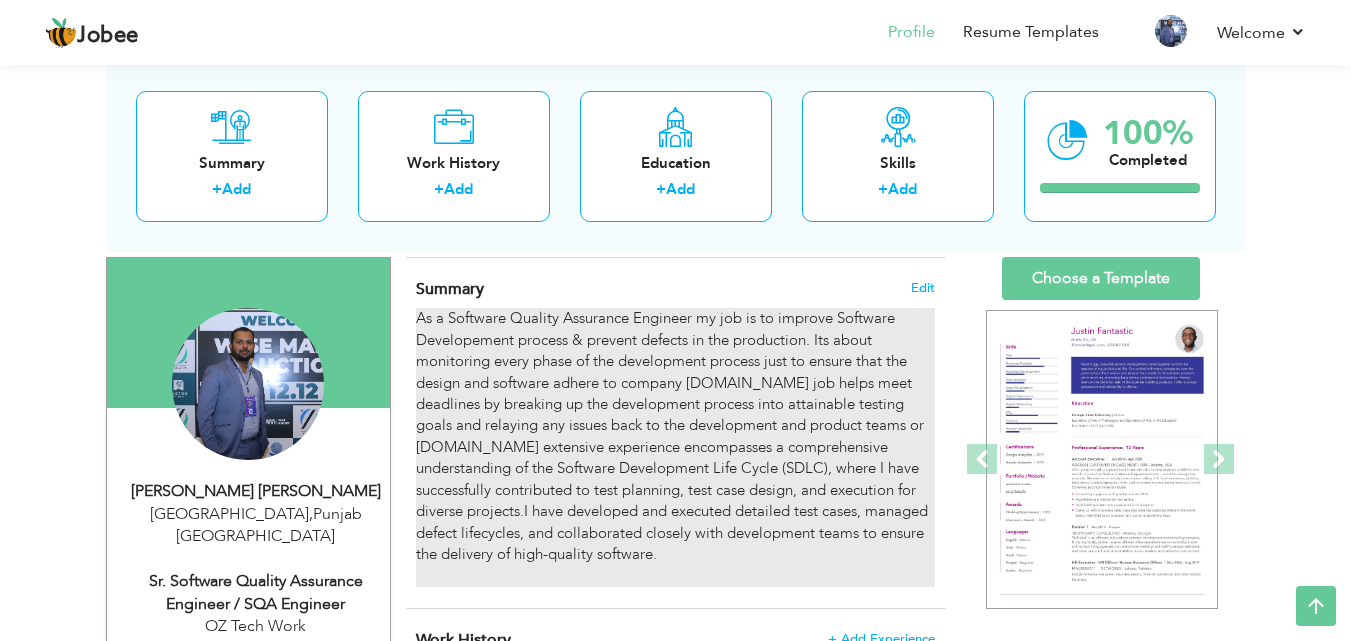 click on "As a Software Quality Assurance Engineer my job is to improve Software Developement process & prevent defects in the production. Its about monitoring every phase of the development process just to ensure that the design and software adhere to company standards.My job helps meet deadlines by breaking up the development process into attainable testing goals and relaying any issues back to the development and product teams or leaders.My extensive experience encompasses a comprehensive understanding of the Software Development Life Cycle (SDLC), where I have successfully contributed to test planning, test case design, and execution for diverse projects.I have developed and executed detailed test cases, managed defect lifecycles, and collaborated closely with development teams to ensure the delivery of high-quality software." at bounding box center (675, 447) 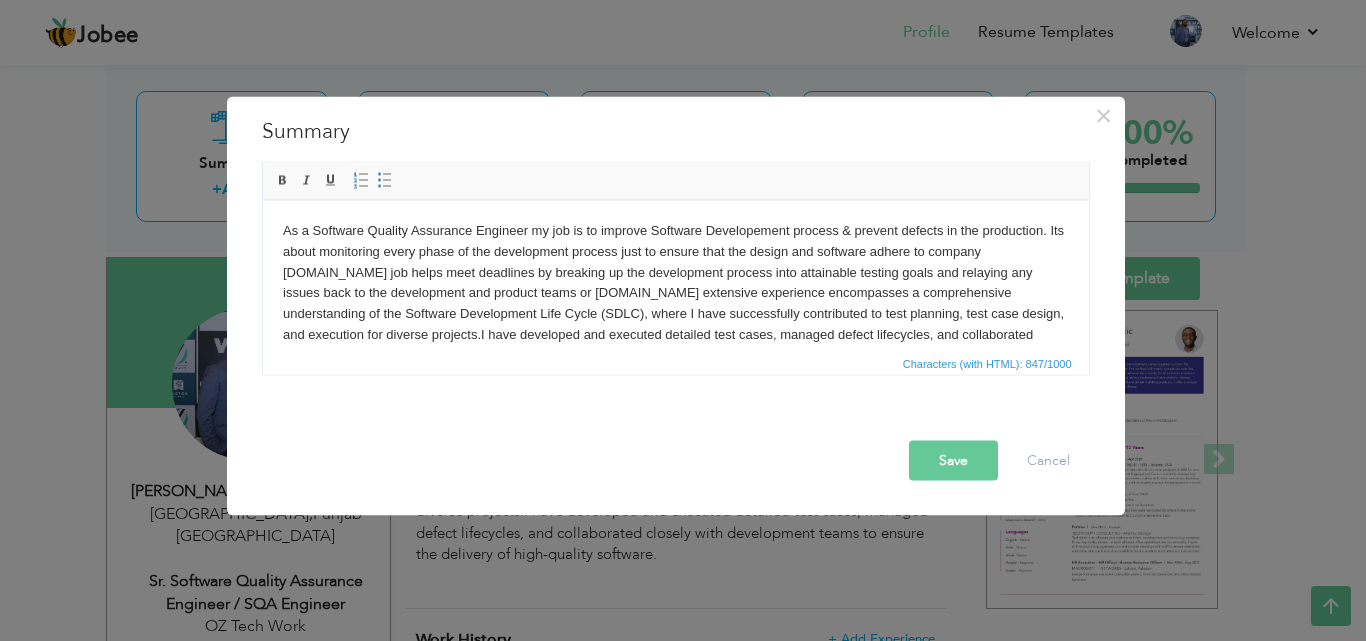 type 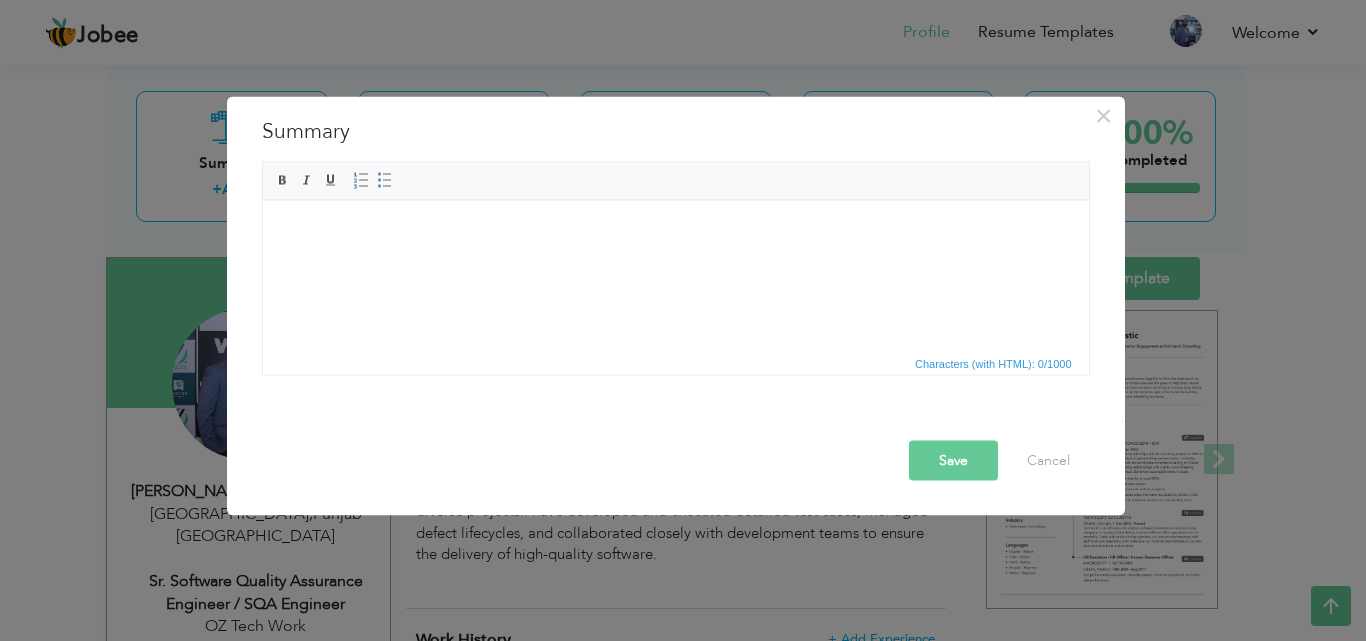 drag, startPoint x: 360, startPoint y: 242, endPoint x: 323, endPoint y: 262, distance: 42.059483 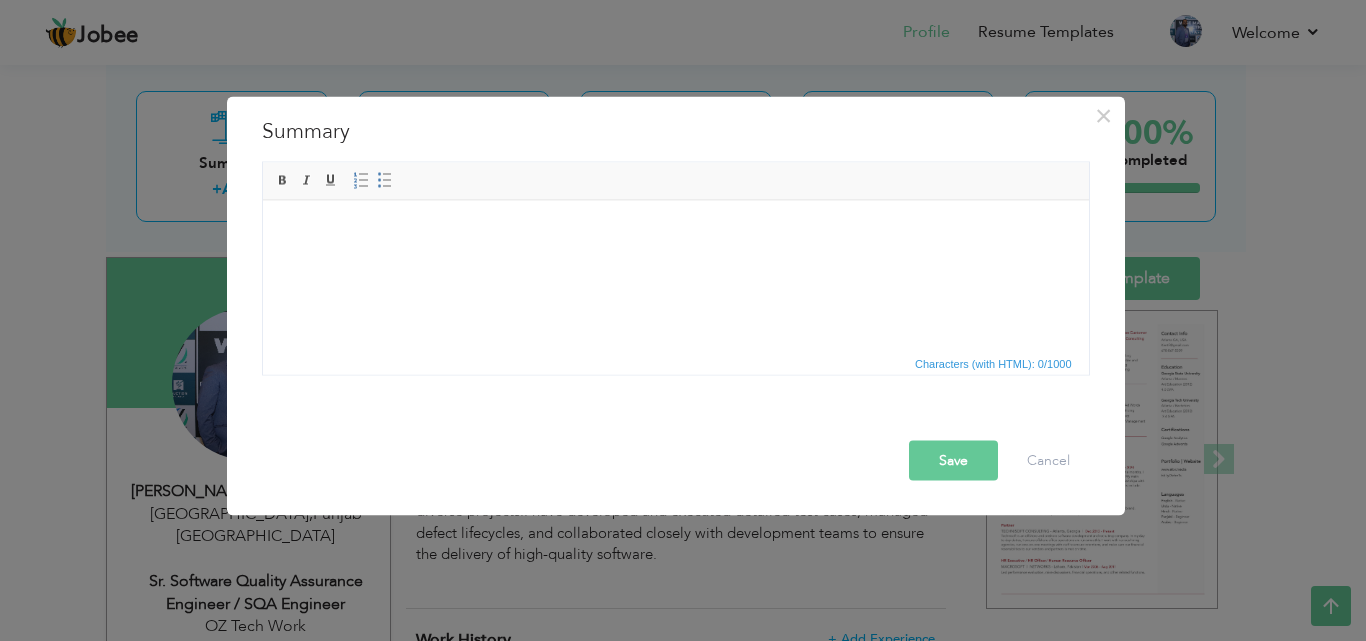 click on "×
Summary
Rich Text Editor, summaryEditor Editor toolbars Basic Styles   Bold   Italic   Underline Paragraph   Insert/Remove Numbered List   Insert/Remove Bulleted List Press ALT 0 for help Characters (with HTML): 0/1000
Save" at bounding box center [683, 320] 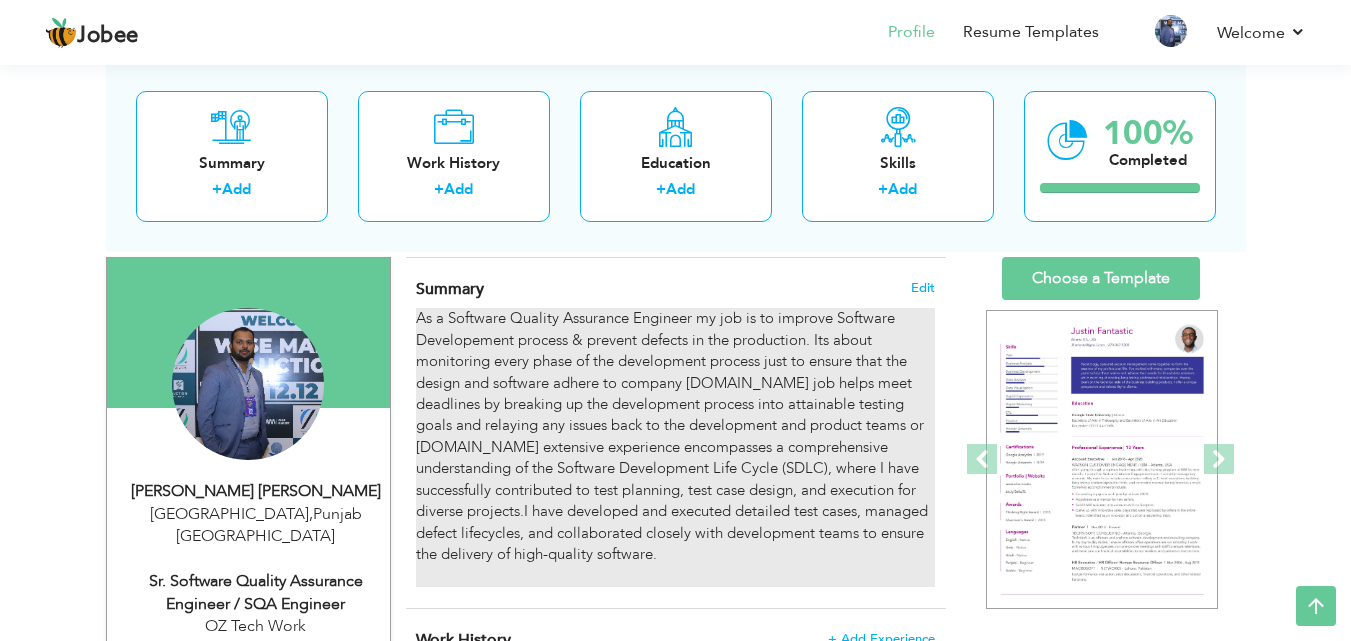 click on "As a Software Quality Assurance Engineer my job is to improve Software Developement process & prevent defects in the production. Its about monitoring every phase of the development process just to ensure that the design and software adhere to company standards.My job helps meet deadlines by breaking up the development process into attainable testing goals and relaying any issues back to the development and product teams or leaders.My extensive experience encompasses a comprehensive understanding of the Software Development Life Cycle (SDLC), where I have successfully contributed to test planning, test case design, and execution for diverse projects.I have developed and executed detailed test cases, managed defect lifecycles, and collaborated closely with development teams to ensure the delivery of high-quality software." at bounding box center [675, 447] 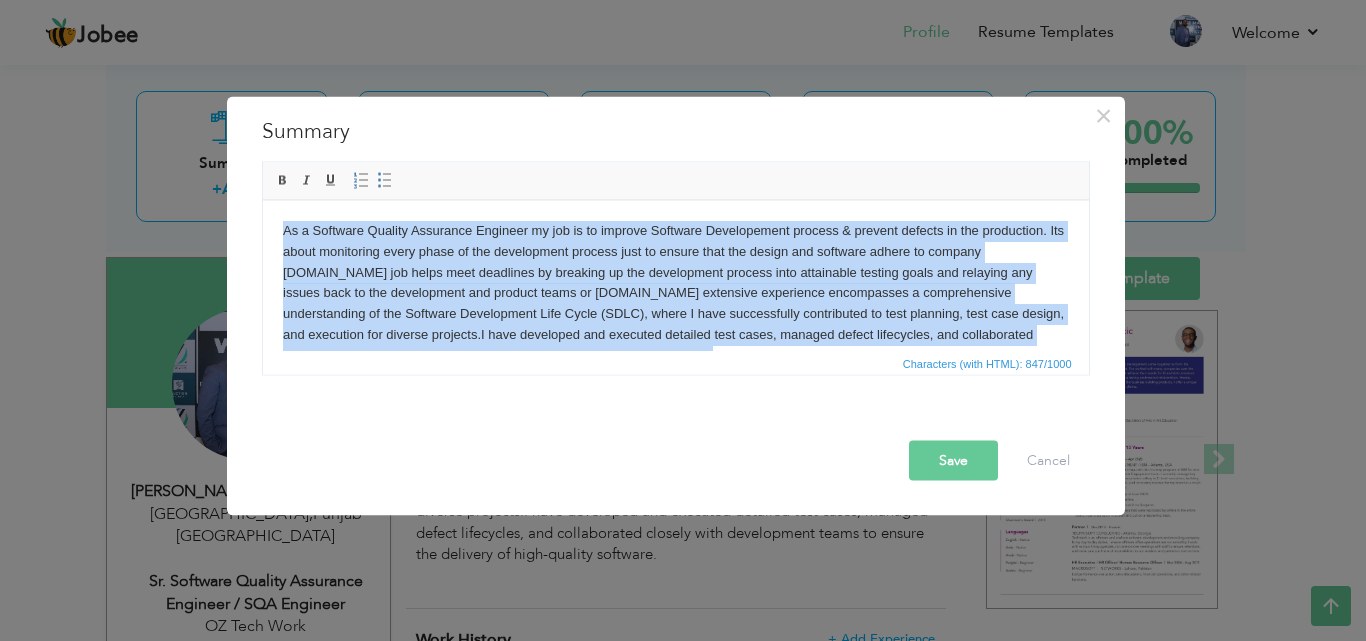 scroll, scrollTop: 56, scrollLeft: 0, axis: vertical 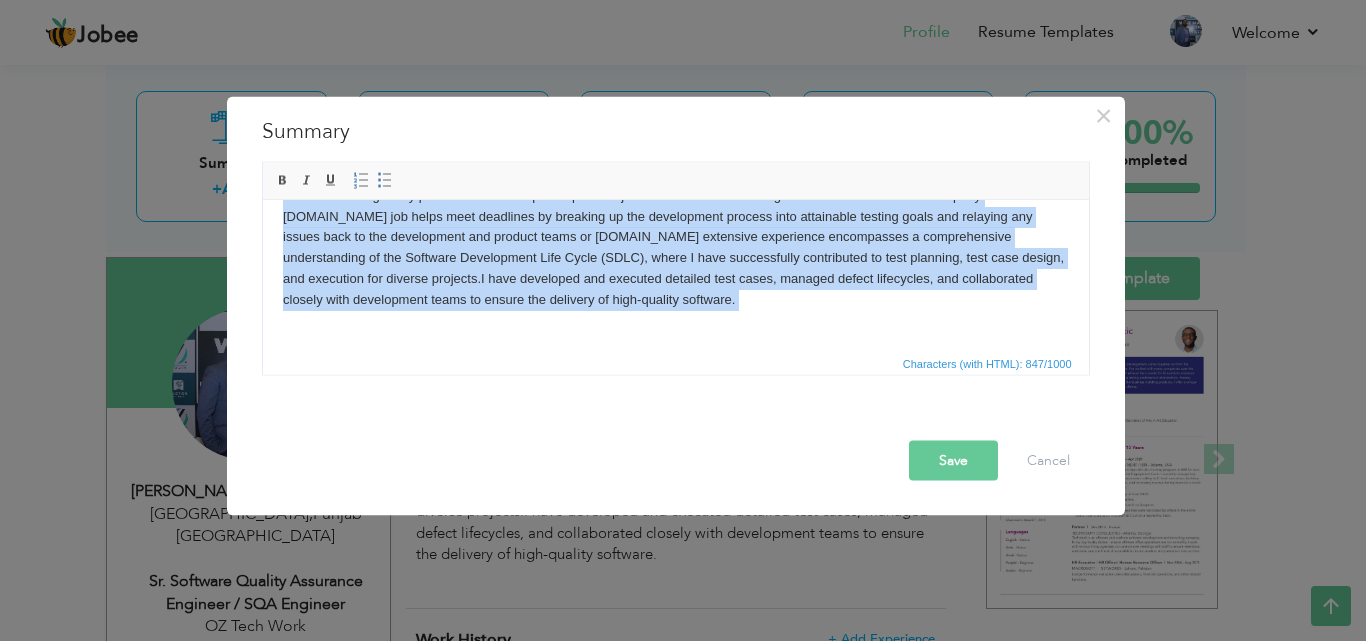 drag, startPoint x: 285, startPoint y: 222, endPoint x: 934, endPoint y: 374, distance: 666.5621 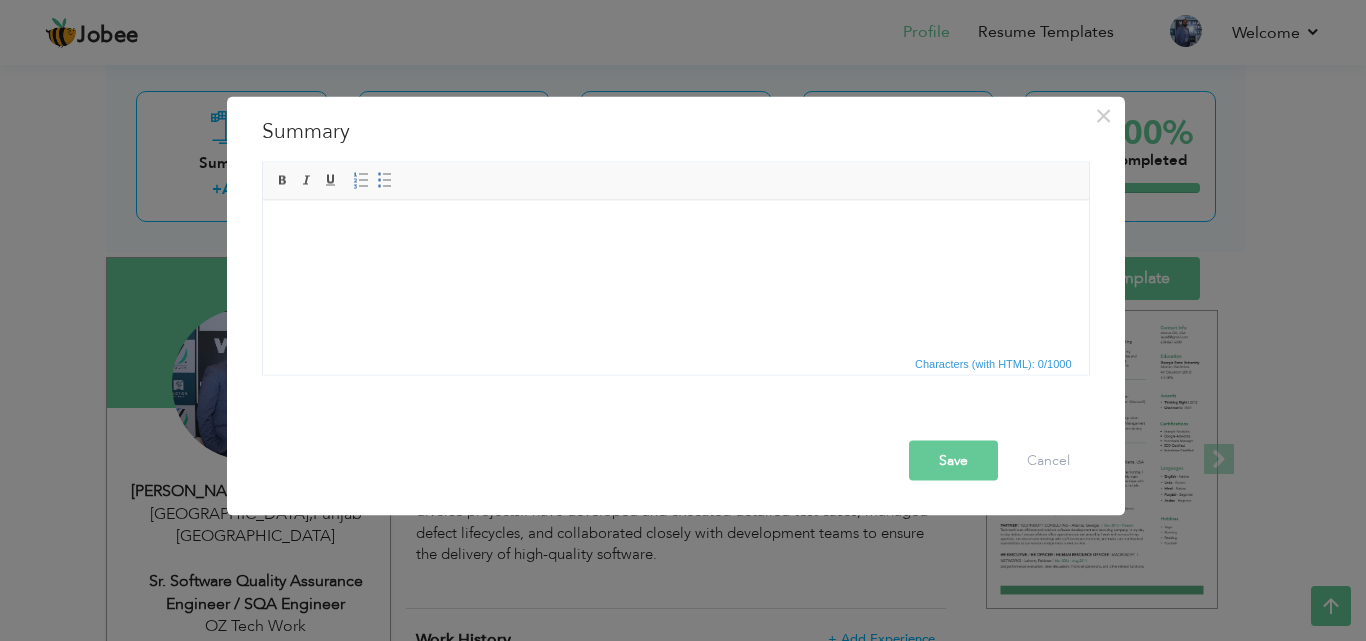 click at bounding box center (675, 230) 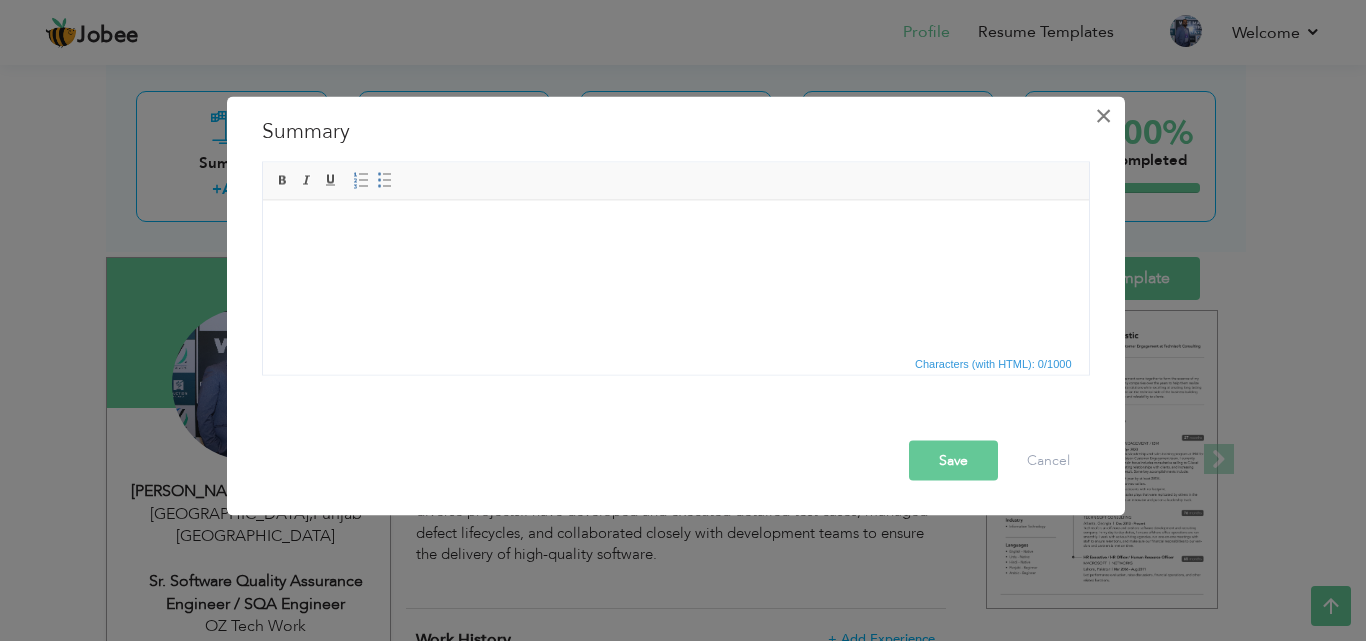 click on "×" at bounding box center (1103, 115) 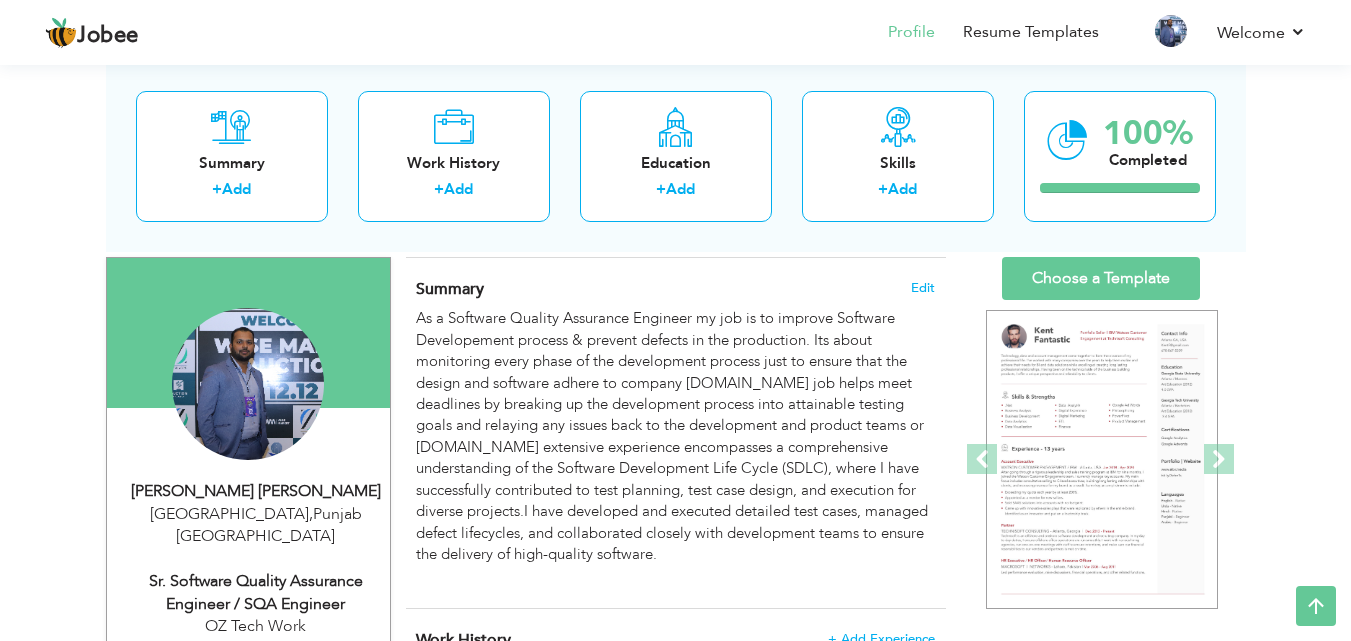 drag, startPoint x: 35, startPoint y: 265, endPoint x: 48, endPoint y: 269, distance: 13.601471 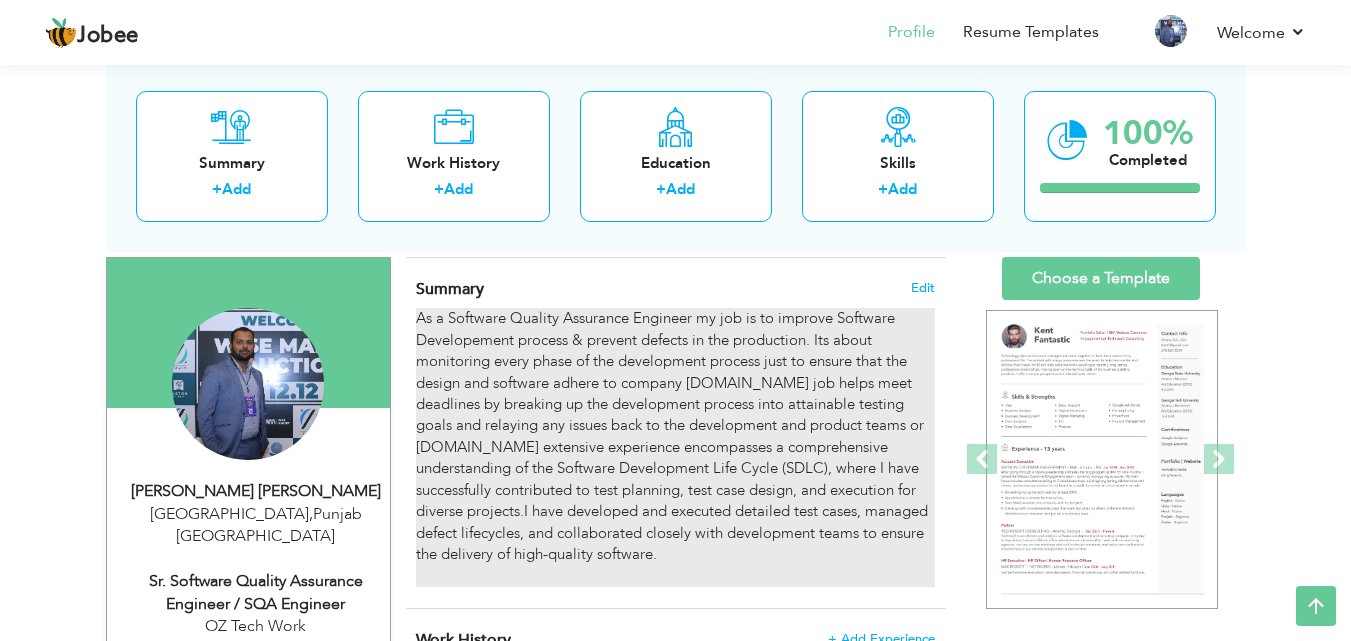 click on "As a Software Quality Assurance Engineer my job is to improve Software Developement process & prevent defects in the production. Its about monitoring every phase of the development process just to ensure that the design and software adhere to company standards.My job helps meet deadlines by breaking up the development process into attainable testing goals and relaying any issues back to the development and product teams or leaders.My extensive experience encompasses a comprehensive understanding of the Software Development Life Cycle (SDLC), where I have successfully contributed to test planning, test case design, and execution for diverse projects.I have developed and executed detailed test cases, managed defect lifecycles, and collaborated closely with development teams to ensure the delivery of high-quality software." at bounding box center (675, 447) 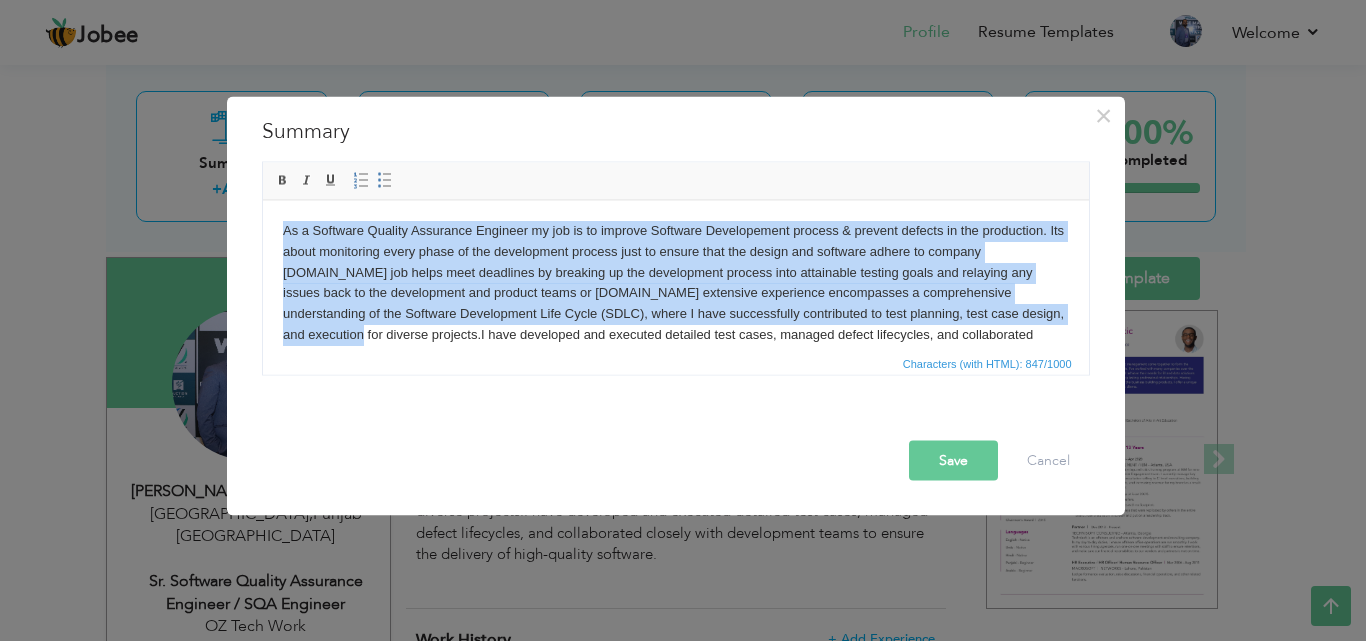 scroll, scrollTop: 56, scrollLeft: 0, axis: vertical 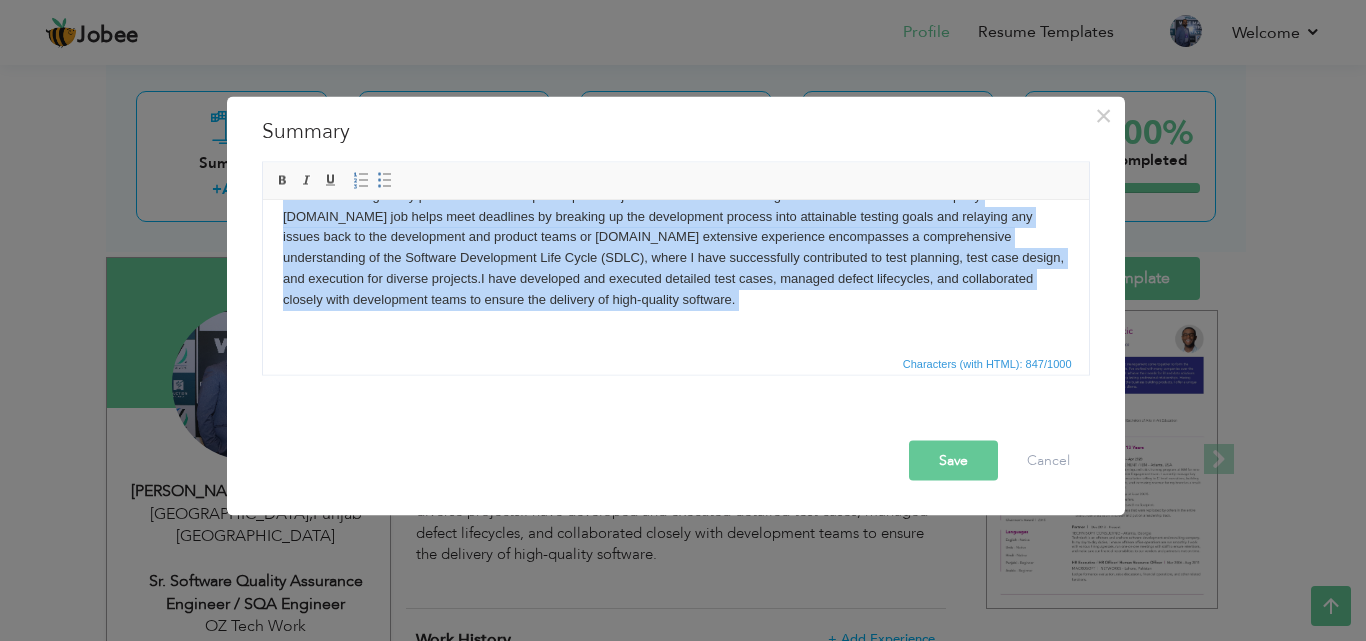 drag, startPoint x: 276, startPoint y: 230, endPoint x: 1400, endPoint y: 624, distance: 1191.055 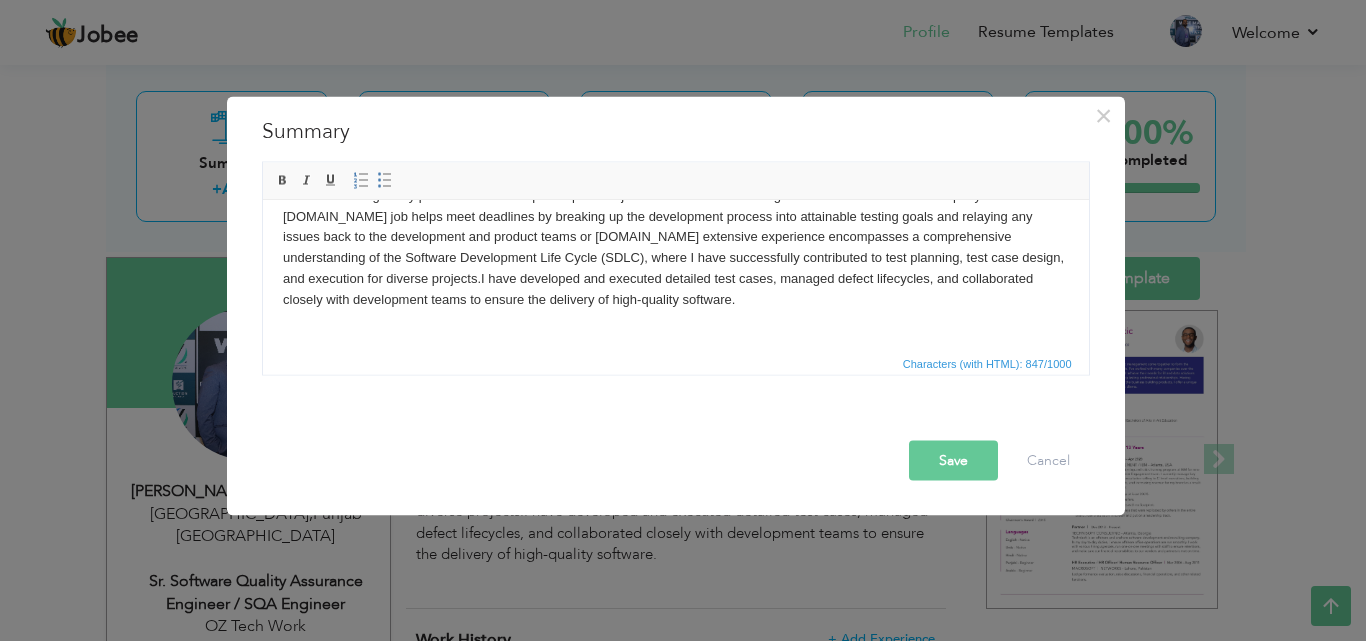 scroll, scrollTop: 0, scrollLeft: 0, axis: both 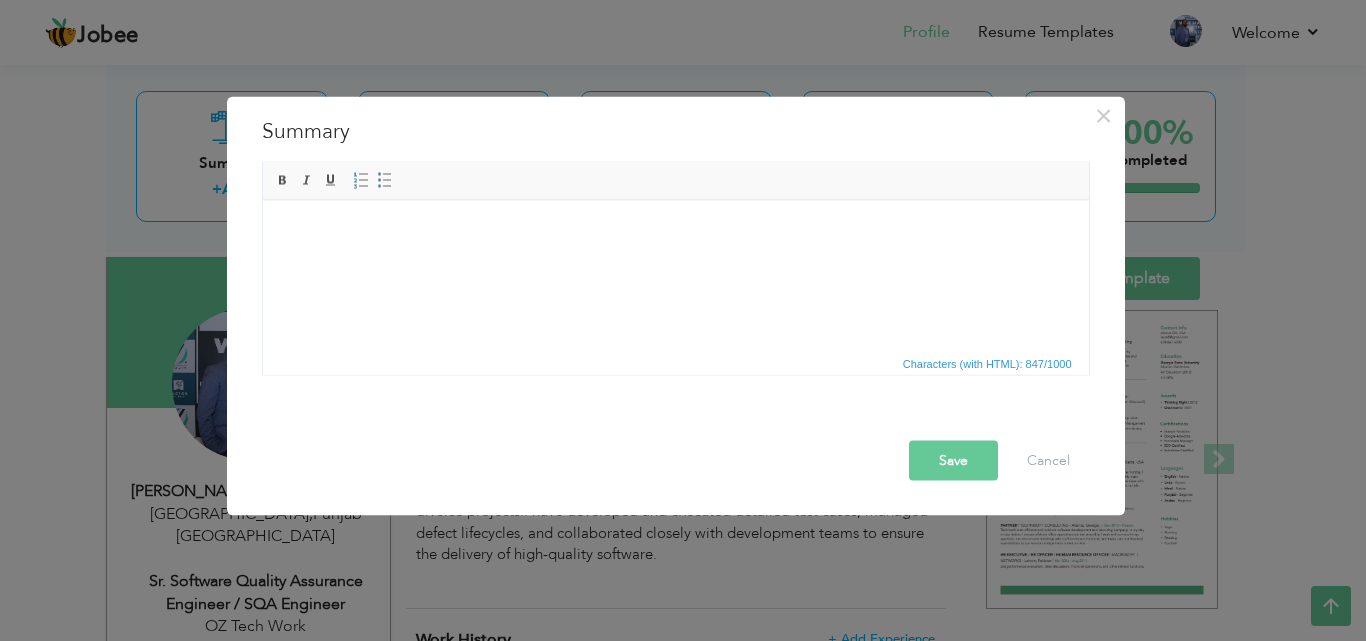 click at bounding box center [675, 230] 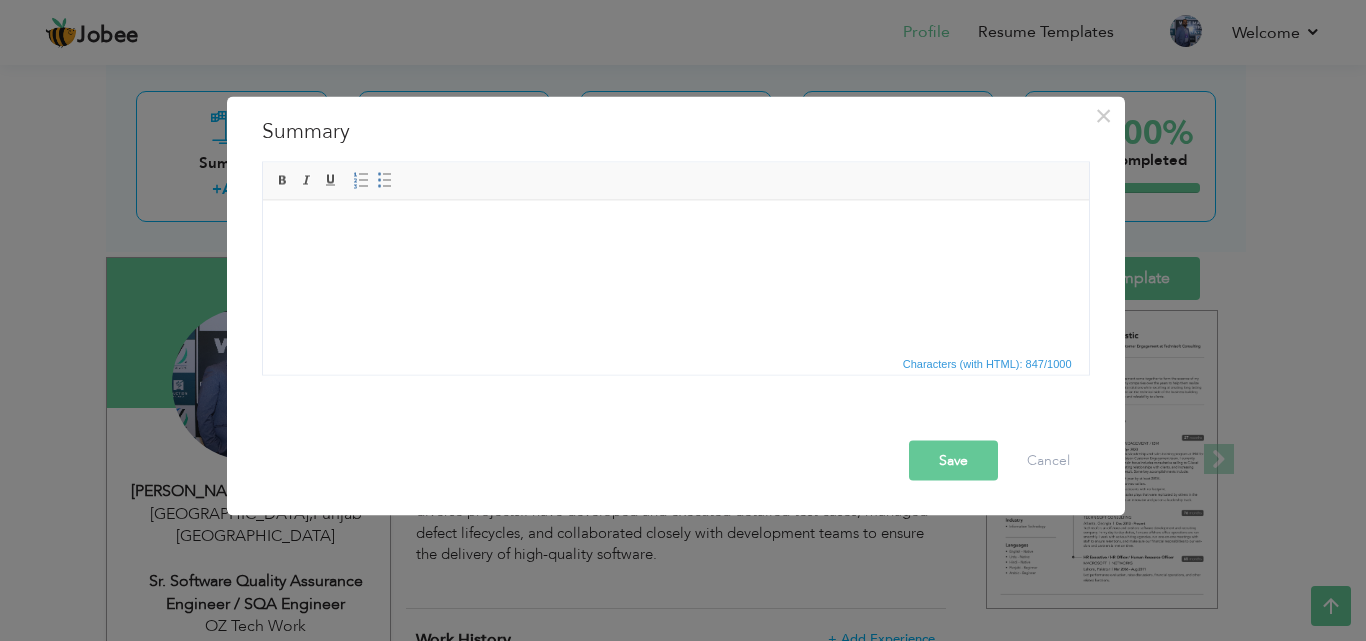click at bounding box center [675, 230] 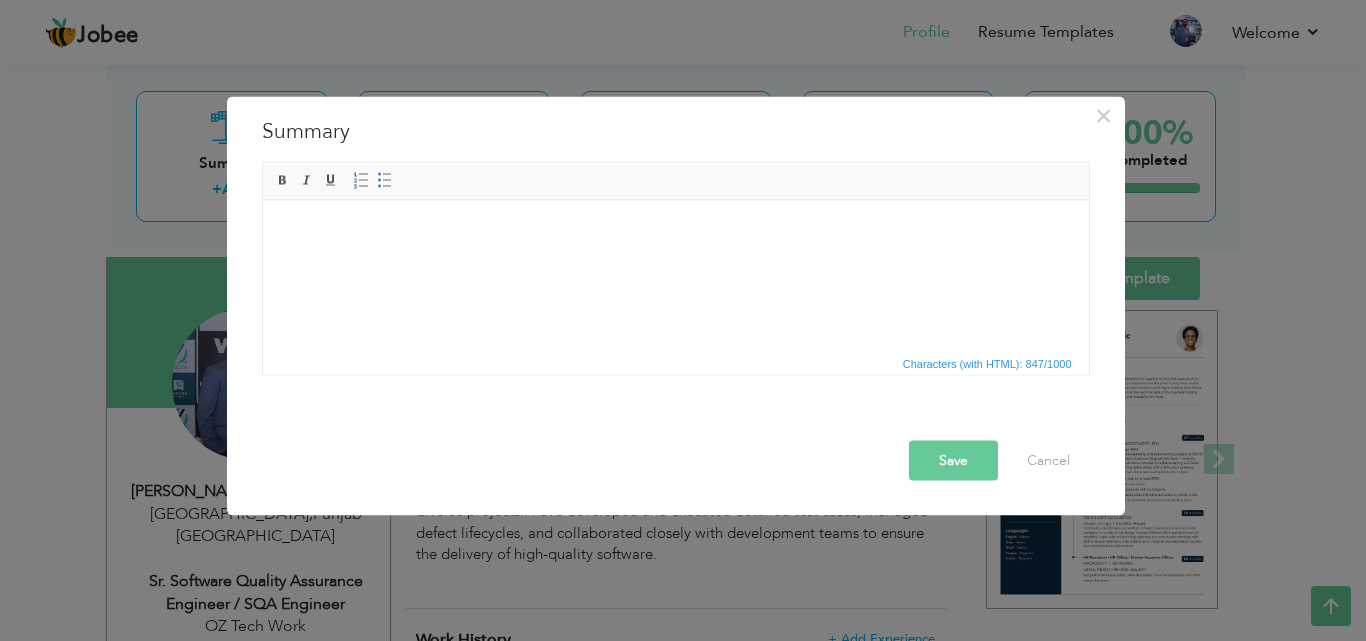 click on "×
Summary
Rich Text Editor, summaryEditor Editor toolbars Basic Styles   Bold   Italic   Underline Paragraph   Insert/Remove Numbered List   Insert/Remove Bulleted List Press ALT 0 for help Characters (with HTML): 847/1000
Save" at bounding box center (683, 320) 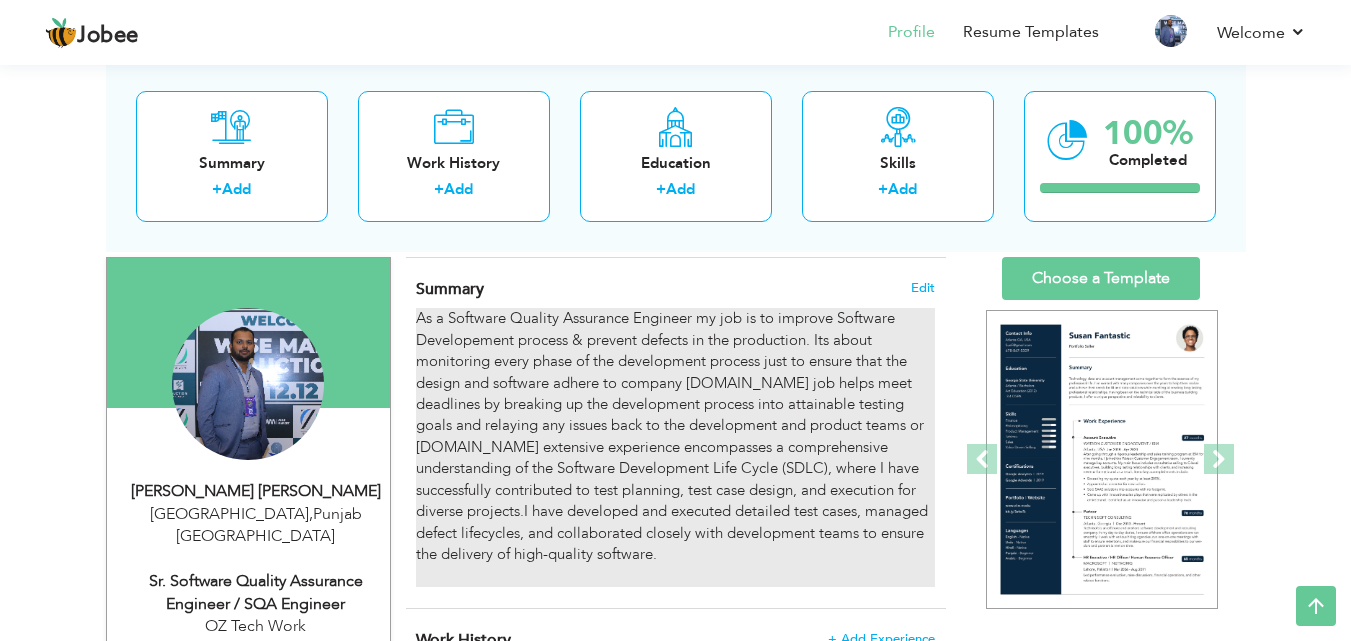 click on "As a Software Quality Assurance Engineer my job is to improve Software Developement process & prevent defects in the production. Its about monitoring every phase of the development process just to ensure that the design and software adhere to company standards.My job helps meet deadlines by breaking up the development process into attainable testing goals and relaying any issues back to the development and product teams or leaders.My extensive experience encompasses a comprehensive understanding of the Software Development Life Cycle (SDLC), where I have successfully contributed to test planning, test case design, and execution for diverse projects.I have developed and executed detailed test cases, managed defect lifecycles, and collaborated closely with development teams to ensure the delivery of high-quality software." at bounding box center [675, 447] 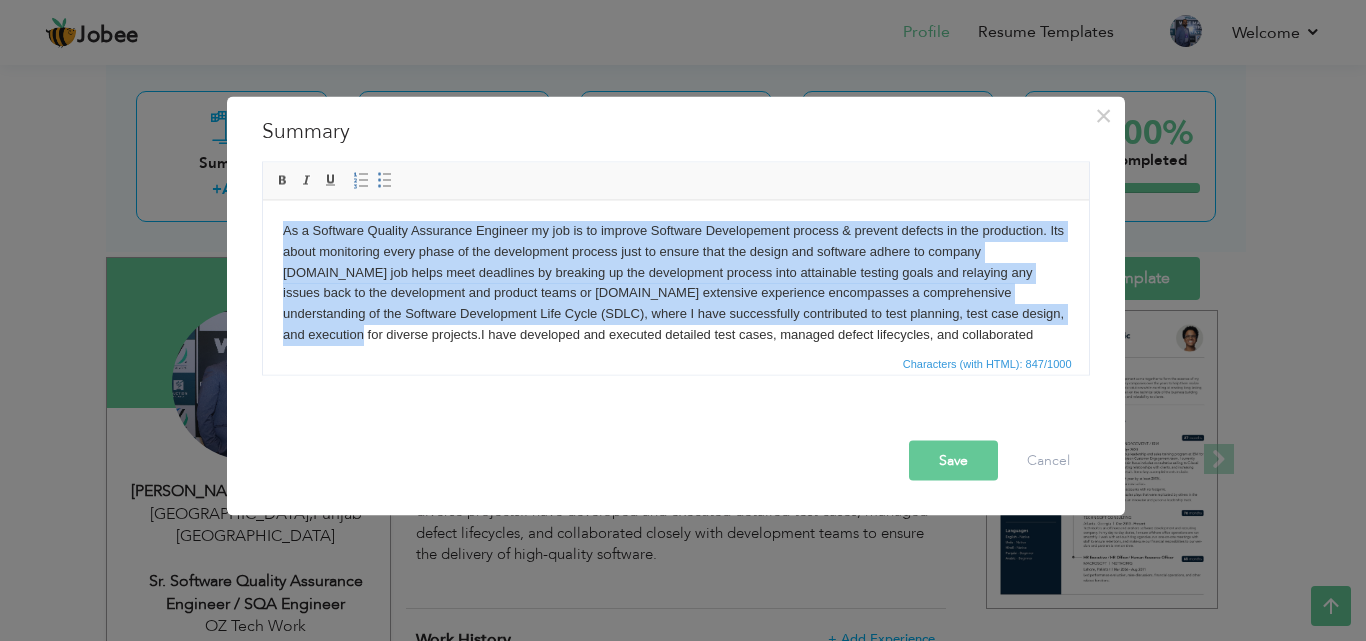 scroll, scrollTop: 56, scrollLeft: 0, axis: vertical 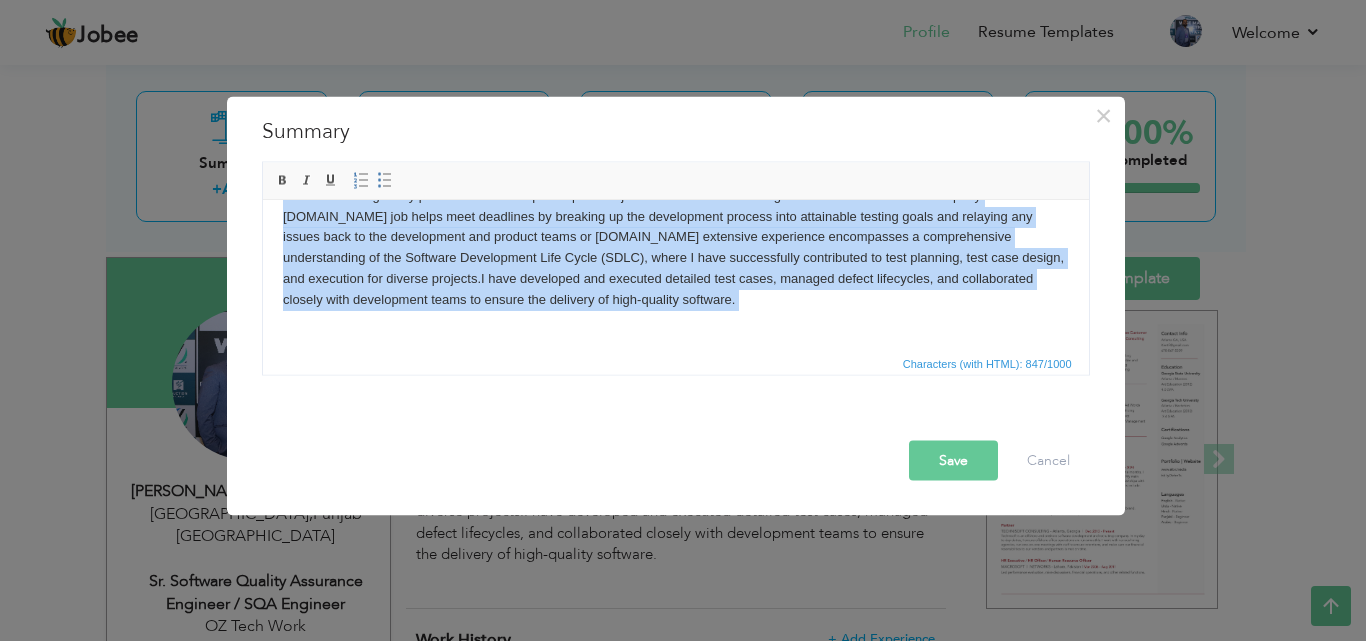 drag, startPoint x: 282, startPoint y: 230, endPoint x: 1058, endPoint y: 363, distance: 787.31506 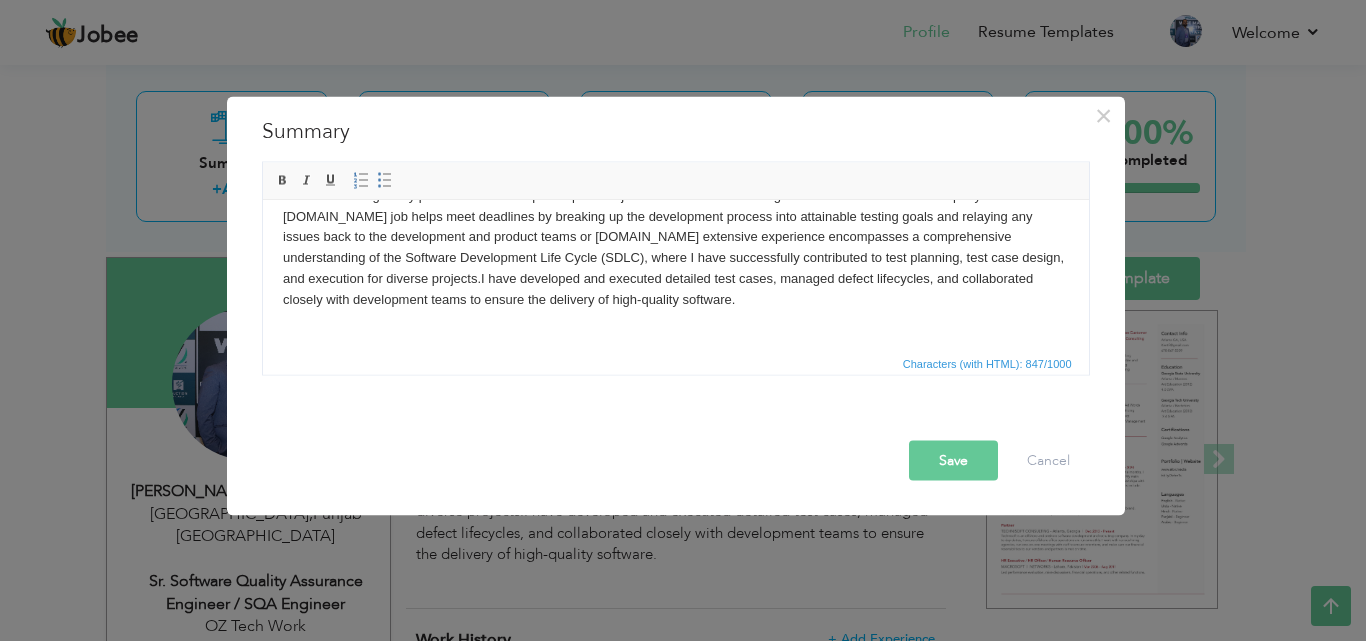 scroll, scrollTop: 0, scrollLeft: 0, axis: both 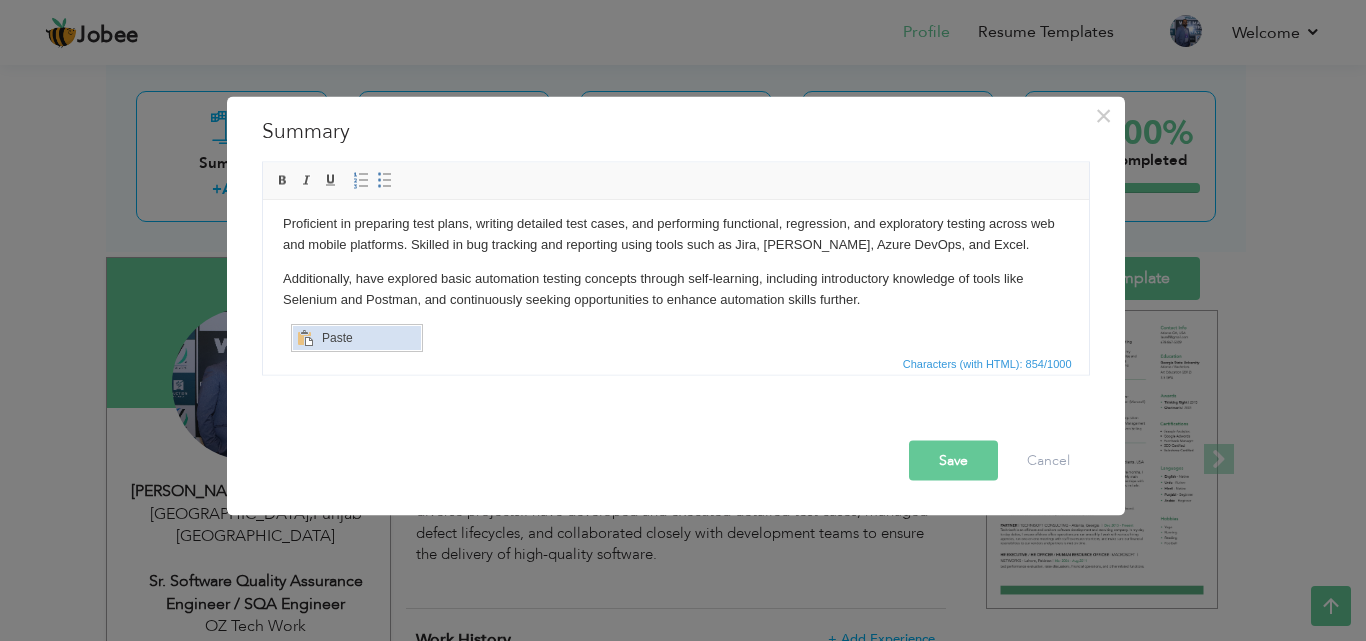 click on "Paste" at bounding box center [368, 338] 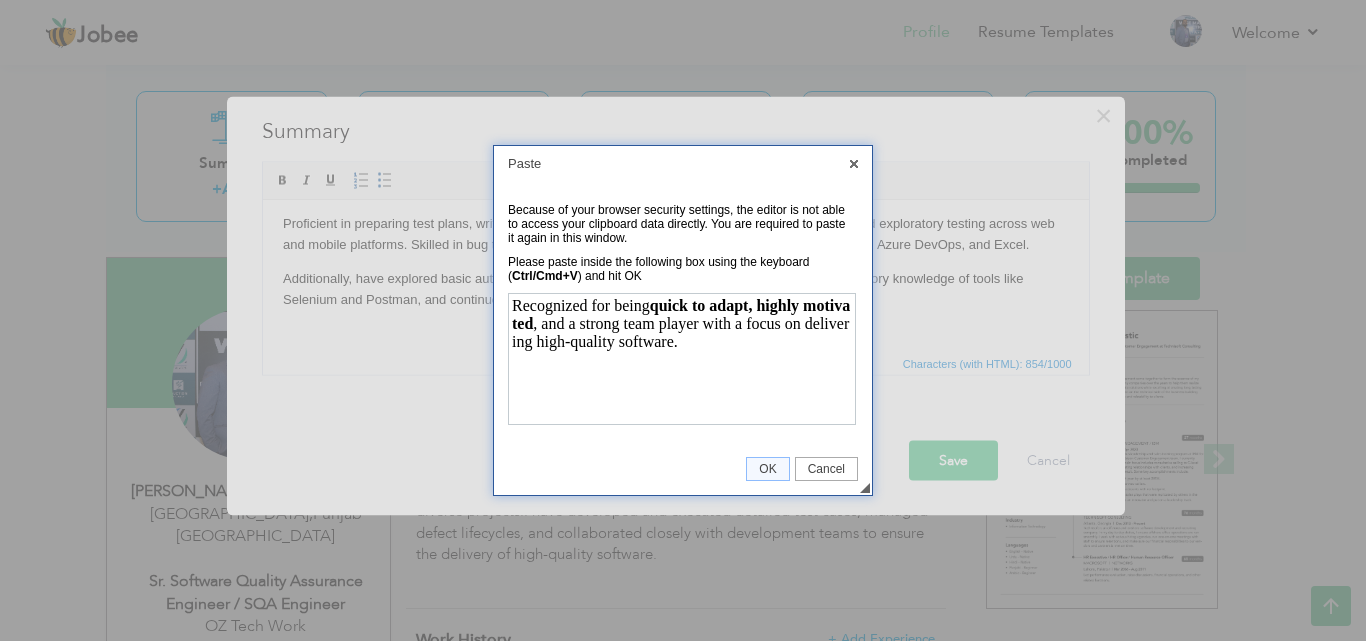 scroll, scrollTop: 0, scrollLeft: 0, axis: both 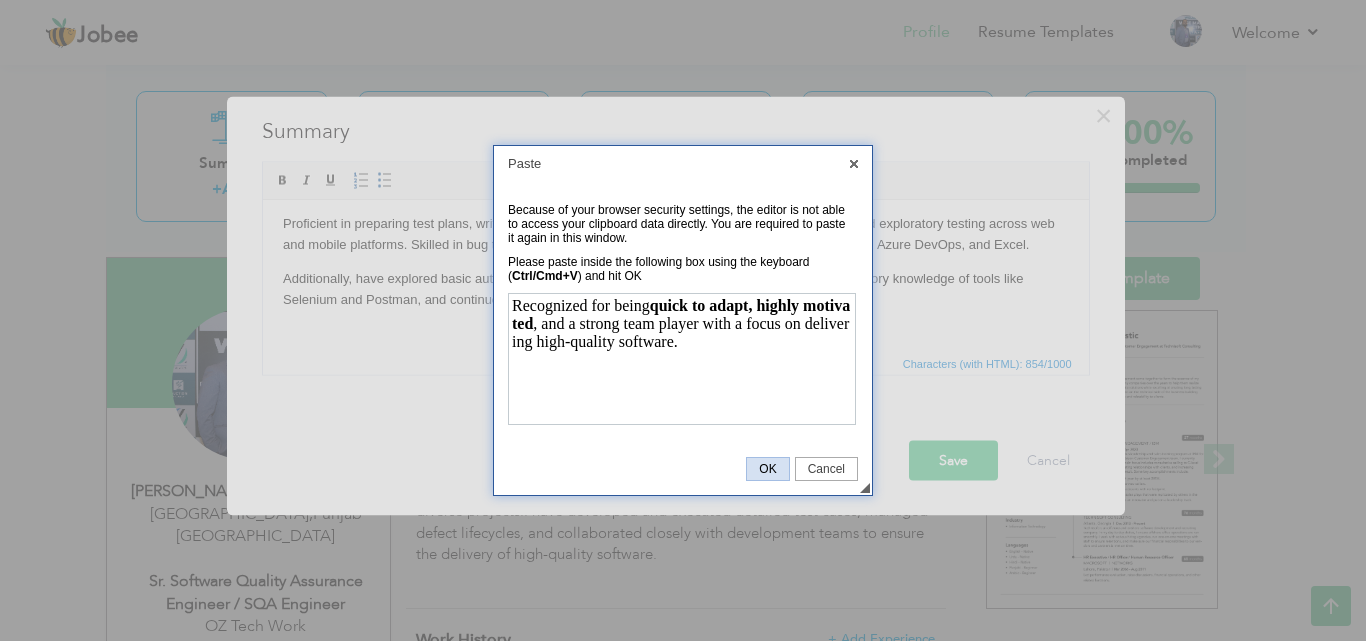 click on "OK" at bounding box center [767, 469] 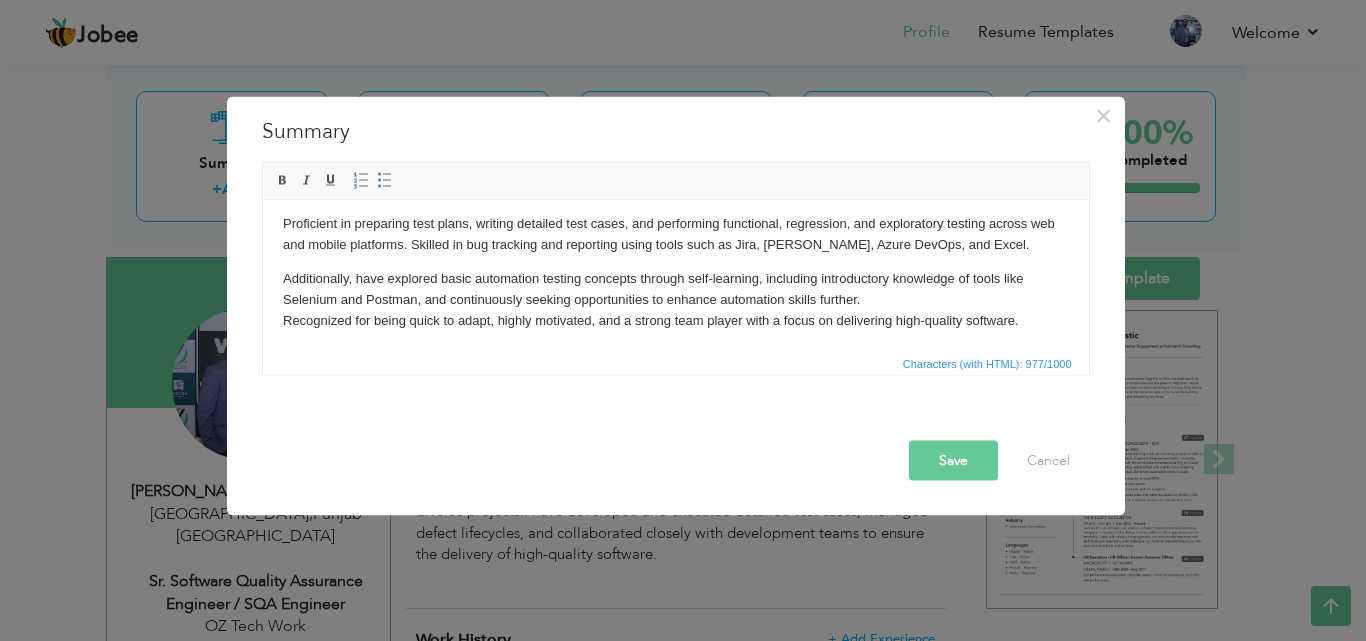 click on "Characters (with HTML): 977/1000" at bounding box center (676, 362) 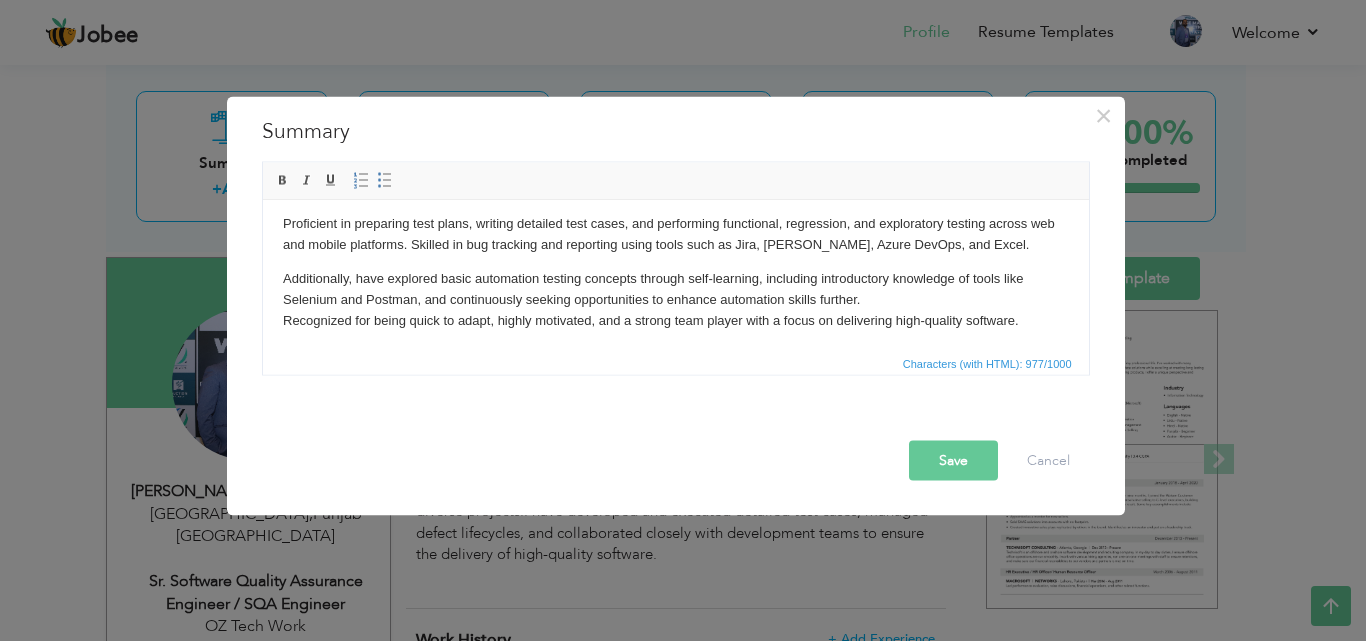 click on "Additionally, have explored basic automation testing concepts through self-learning, including introductory knowledge of tools like Selenium and Postman, and continuously seeking opportunities to enhance automation skills further. Recognized for being quick to adapt, highly motivated, and a strong team player with a focus on delivering high-quality software." at bounding box center (675, 299) 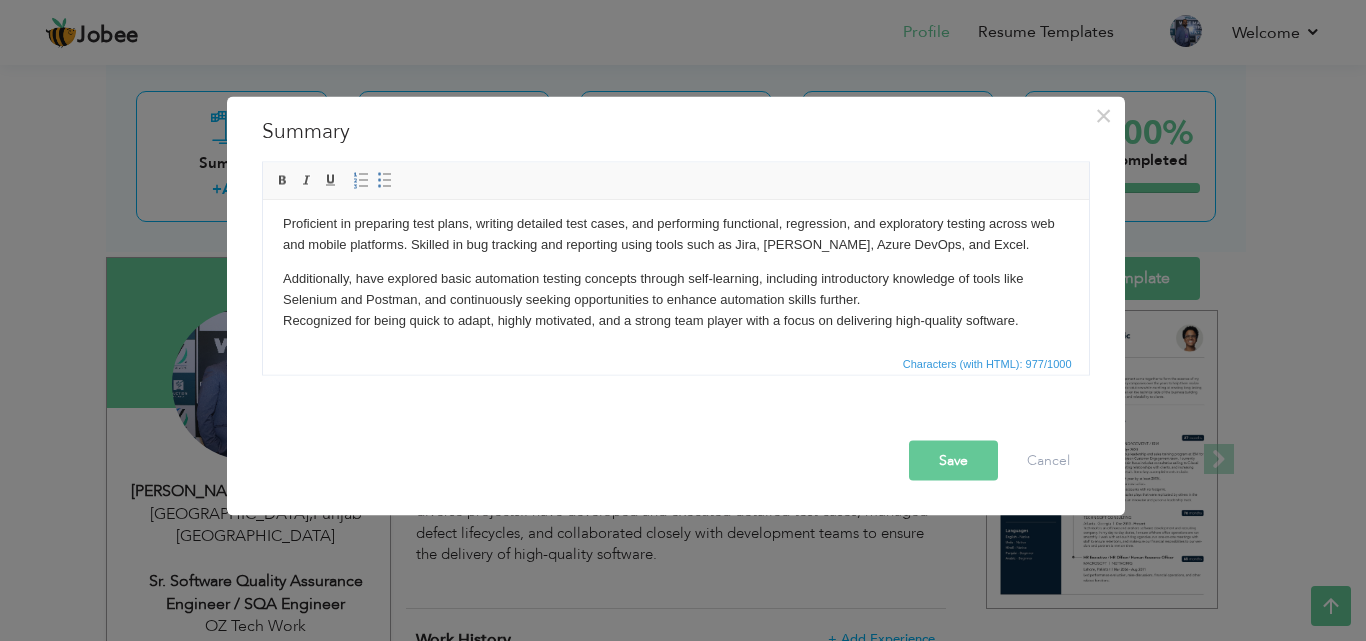 click on "Save" at bounding box center [953, 460] 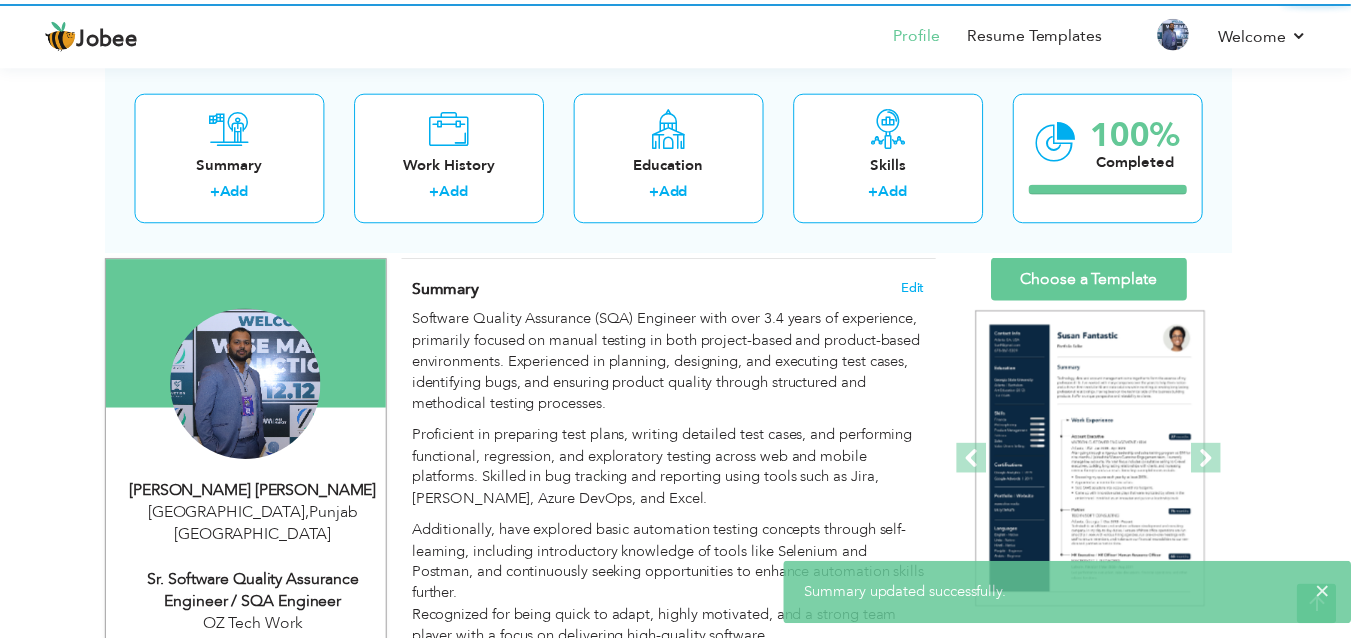 scroll, scrollTop: 0, scrollLeft: 0, axis: both 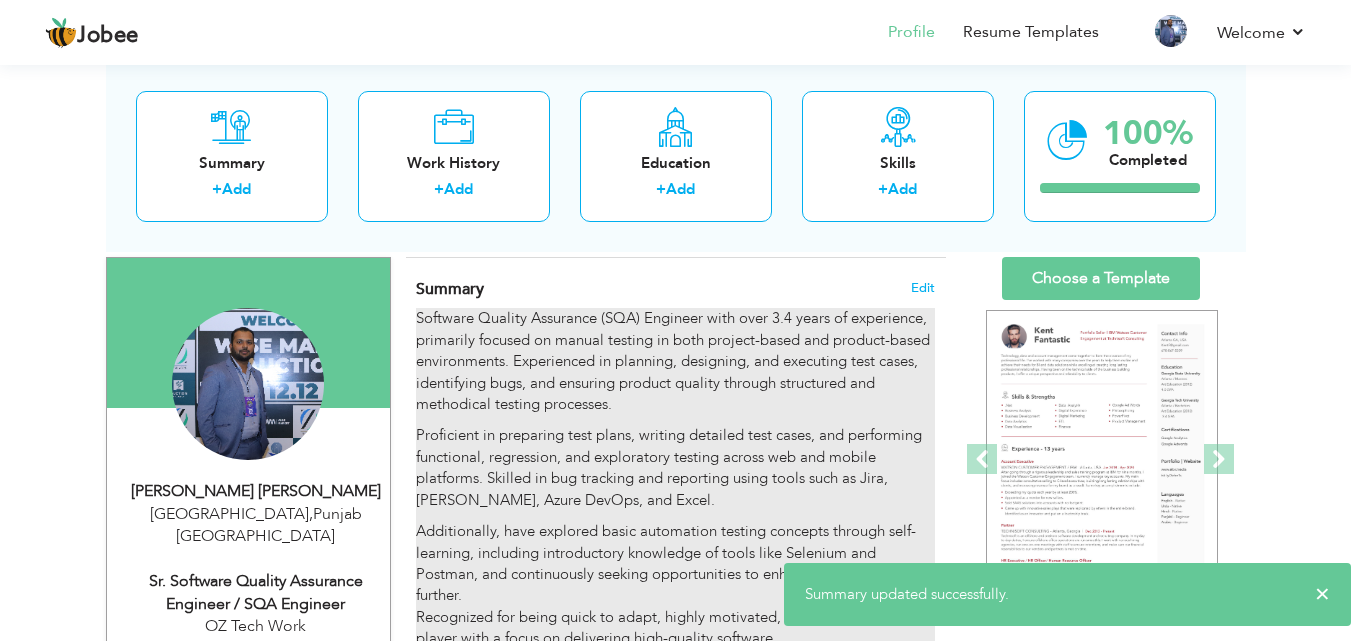 click on "Software Quality Assurance (SQA) Engineer with over 3.4 years of experience, primarily focused on manual testing in both project-based and product-based environments. Experienced in planning, designing, and executing test cases, identifying bugs, and ensuring product quality through structured and methodical testing processes." at bounding box center (675, 361) 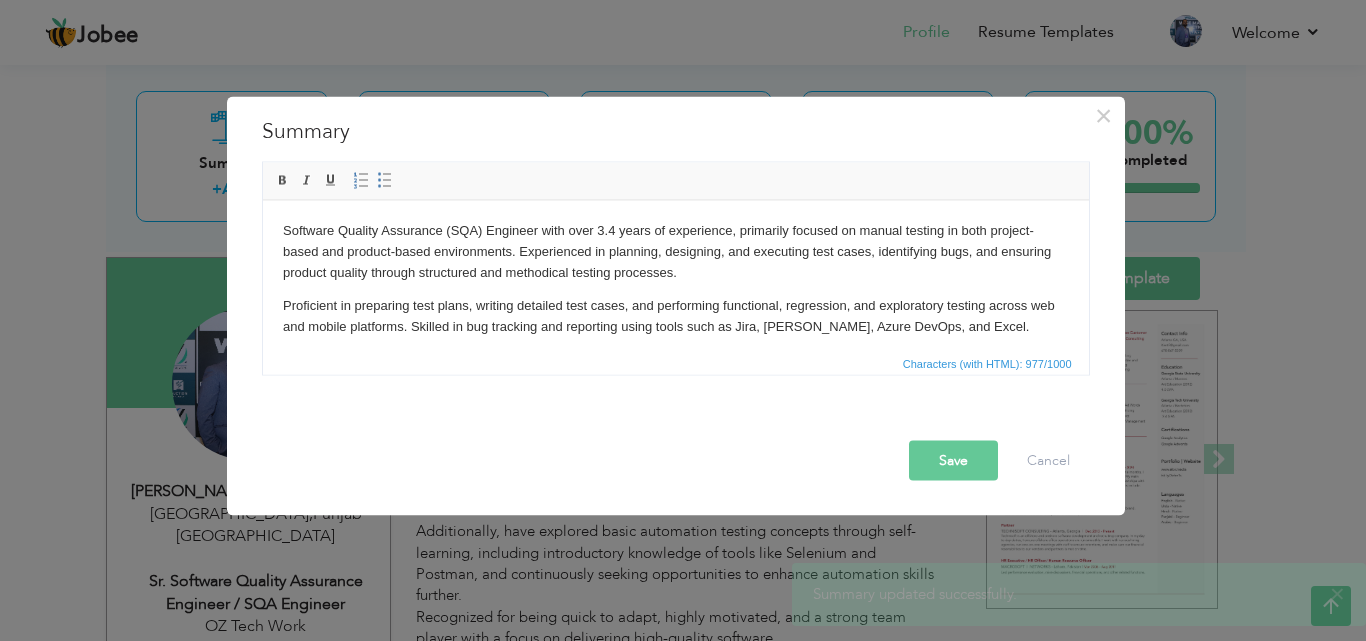 type 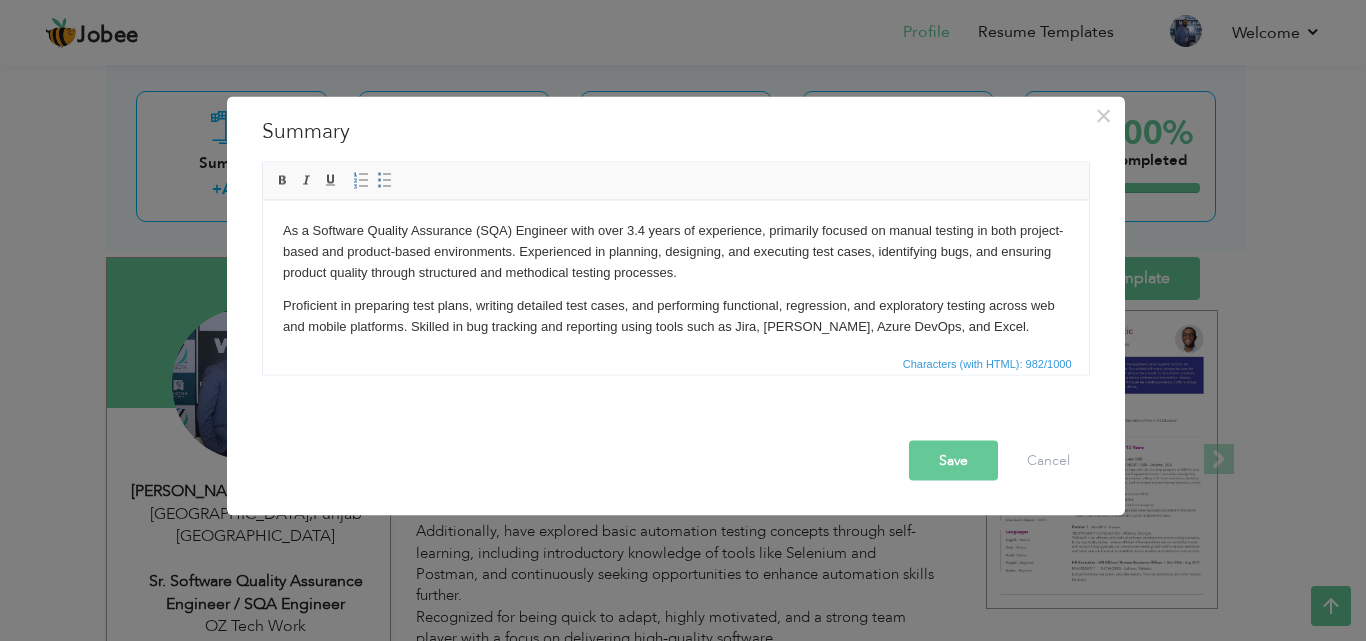 click on "Save" at bounding box center (953, 460) 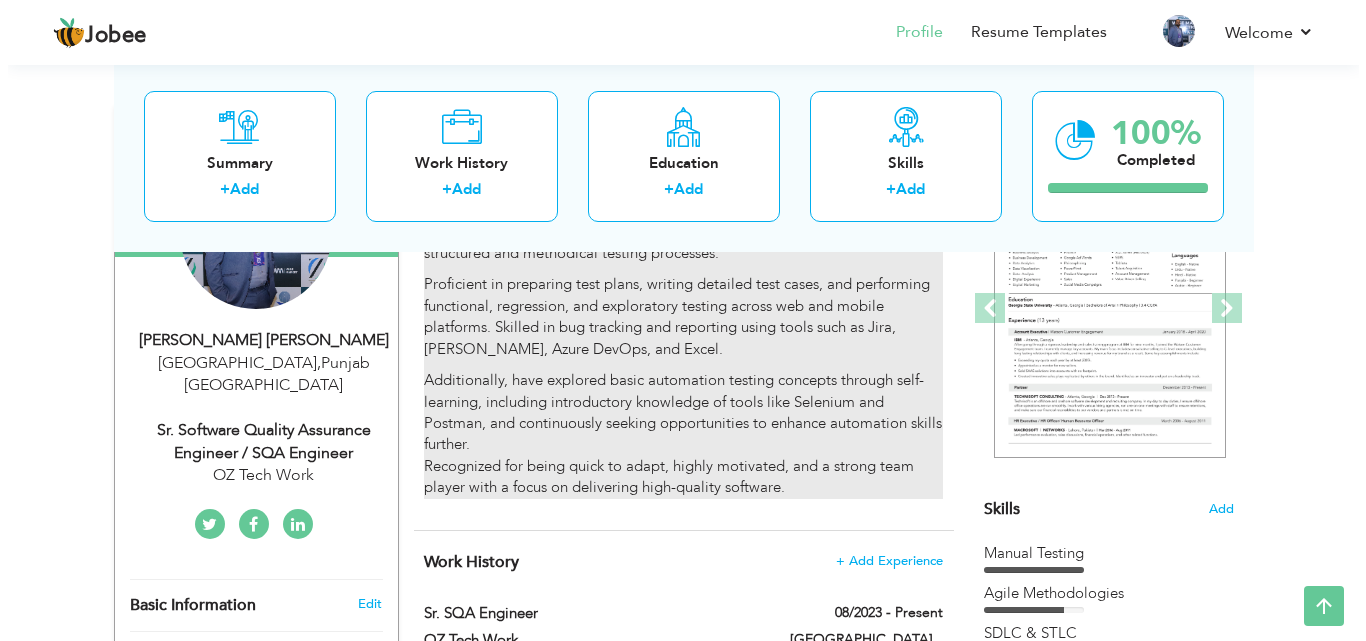 scroll, scrollTop: 273, scrollLeft: 0, axis: vertical 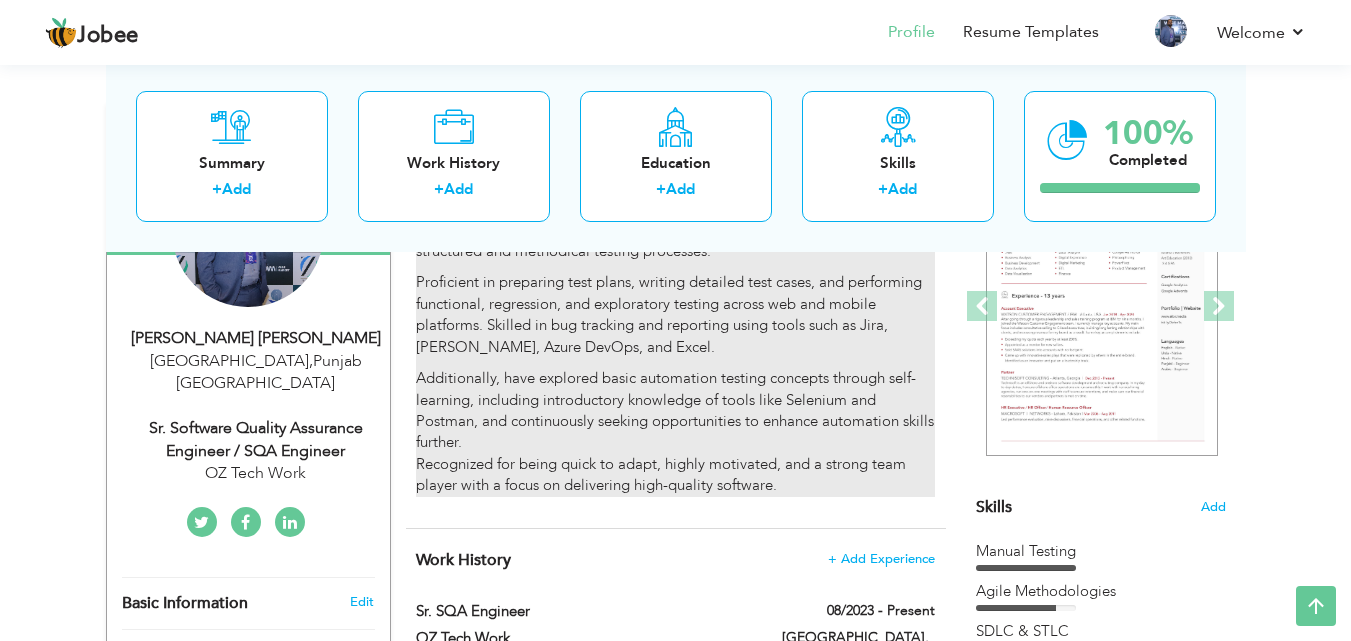 click on "Additionally, have explored basic automation testing concepts through self-learning, including introductory knowledge of tools like Selenium and Postman, and continuously seeking opportunities to enhance automation skills further.
Recognized for being quick to adapt, highly motivated, and a strong team player with a focus on delivering high-quality software." at bounding box center [675, 432] 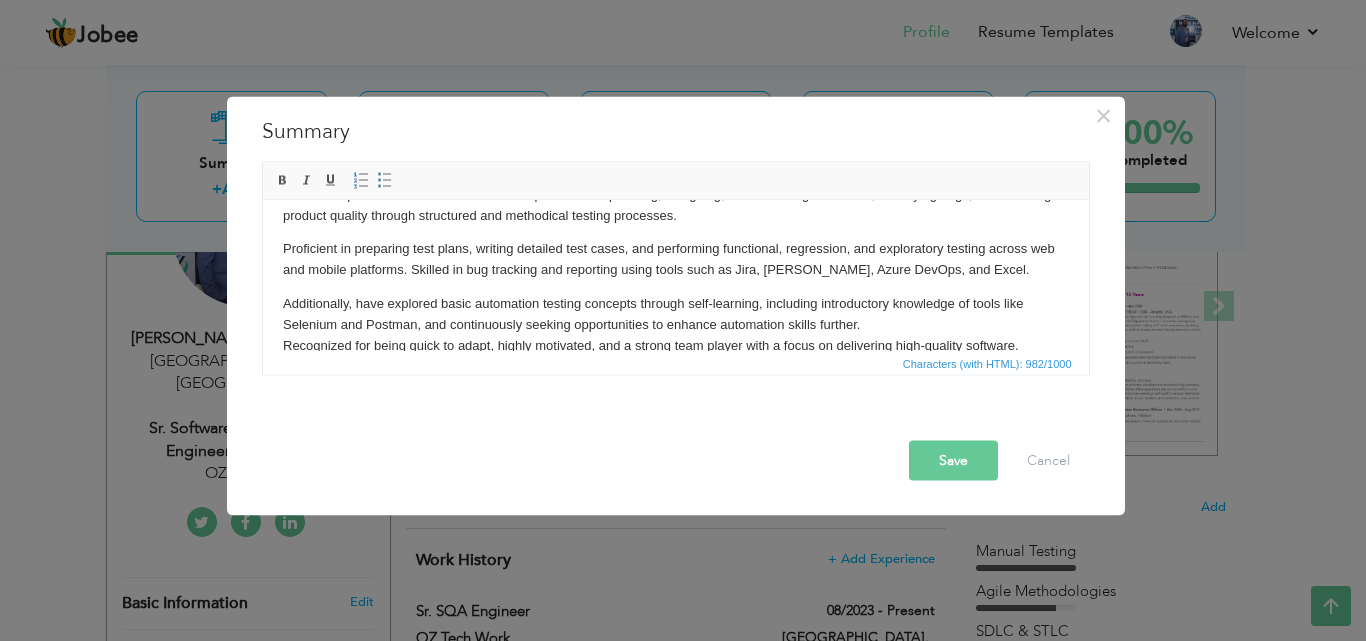 scroll, scrollTop: 82, scrollLeft: 0, axis: vertical 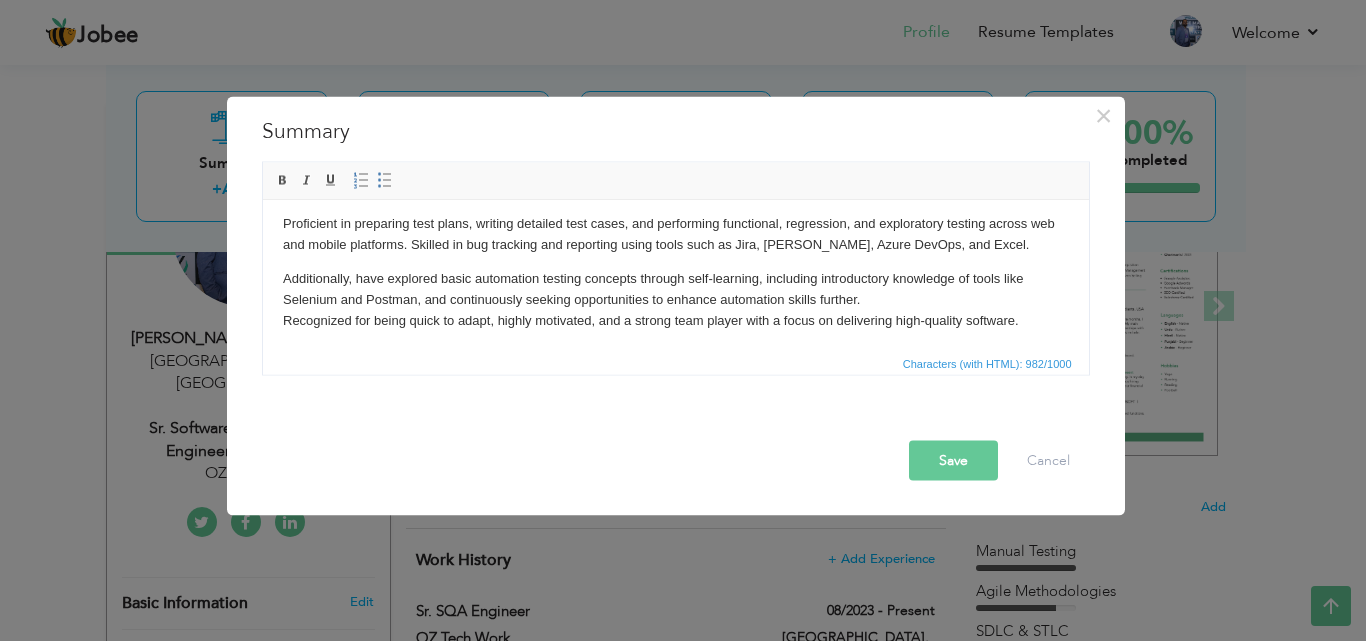 click on "Additionally, have explored basic automation testing concepts through self-learning, including introductory knowledge of tools like Selenium and Postman, and continuously seeking opportunities to enhance automation skills further. Recognized for being quick to adapt, highly motivated, and a strong team player with a focus on delivering high-quality software." at bounding box center (675, 299) 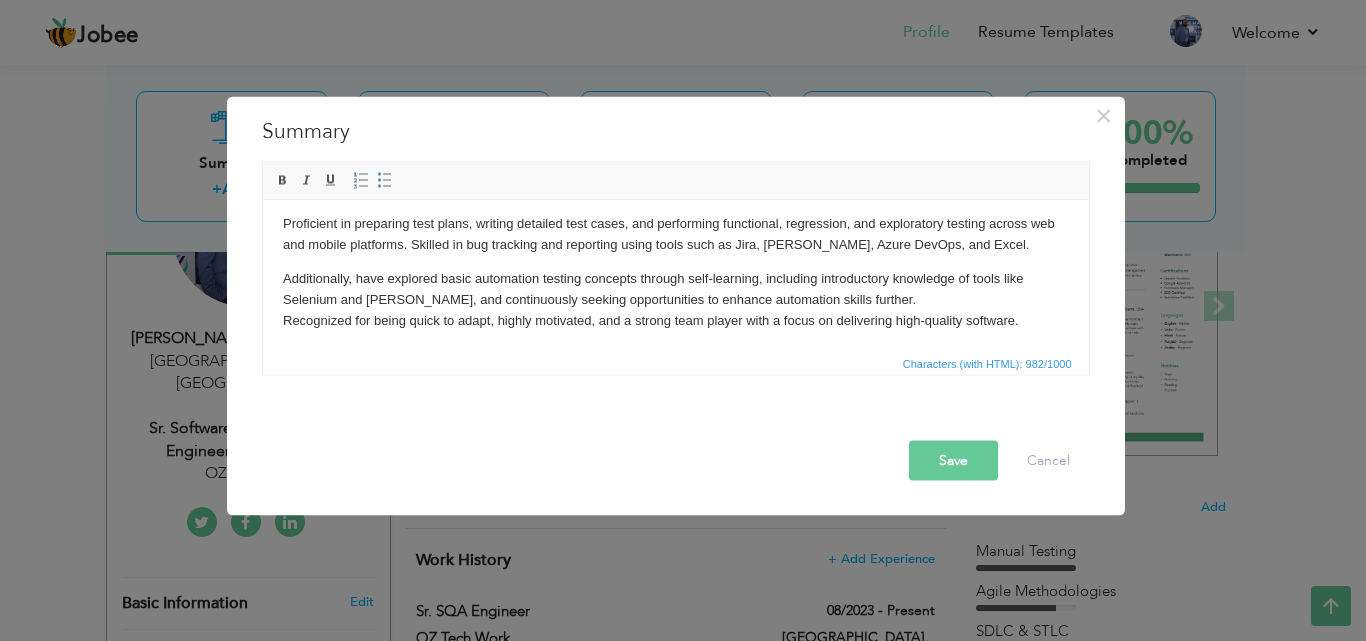 type 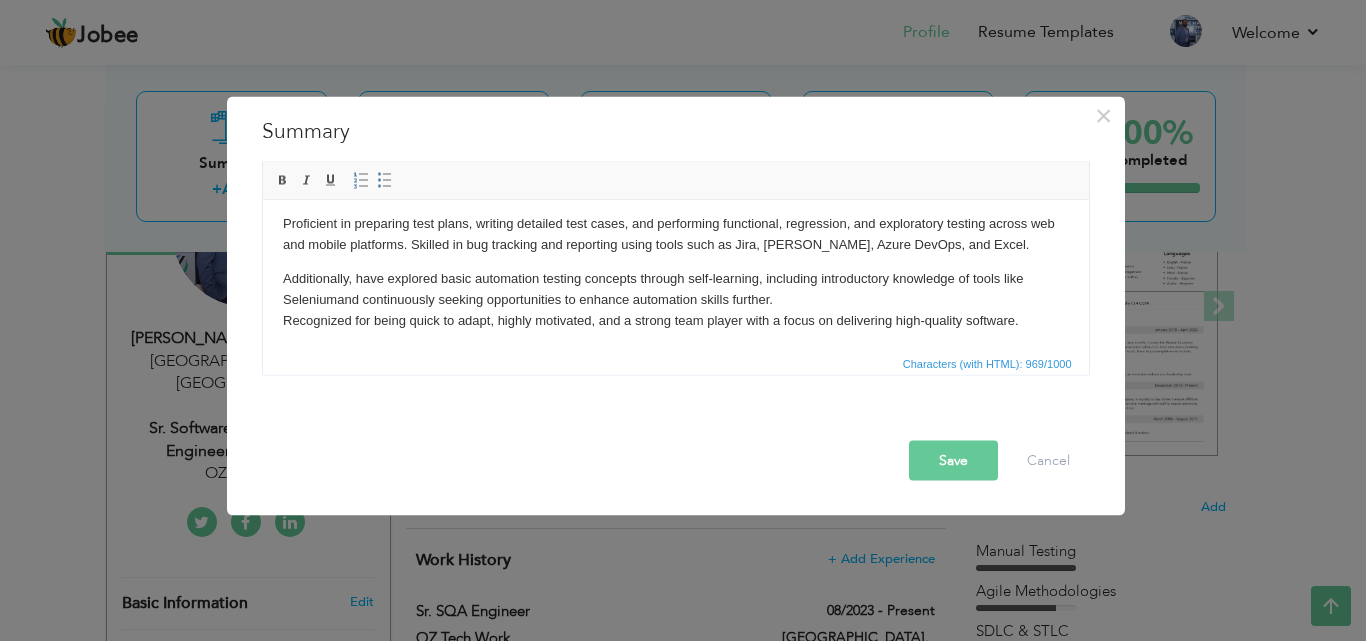 click on "Save" at bounding box center [953, 460] 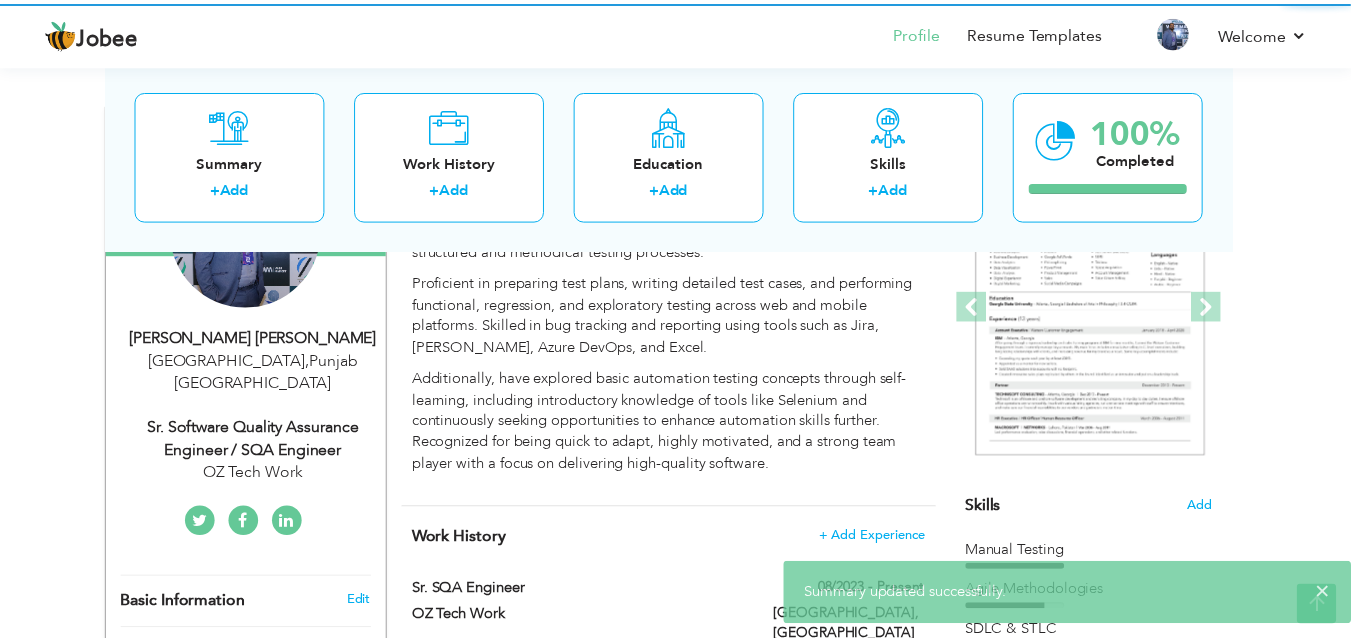 scroll, scrollTop: 0, scrollLeft: 0, axis: both 